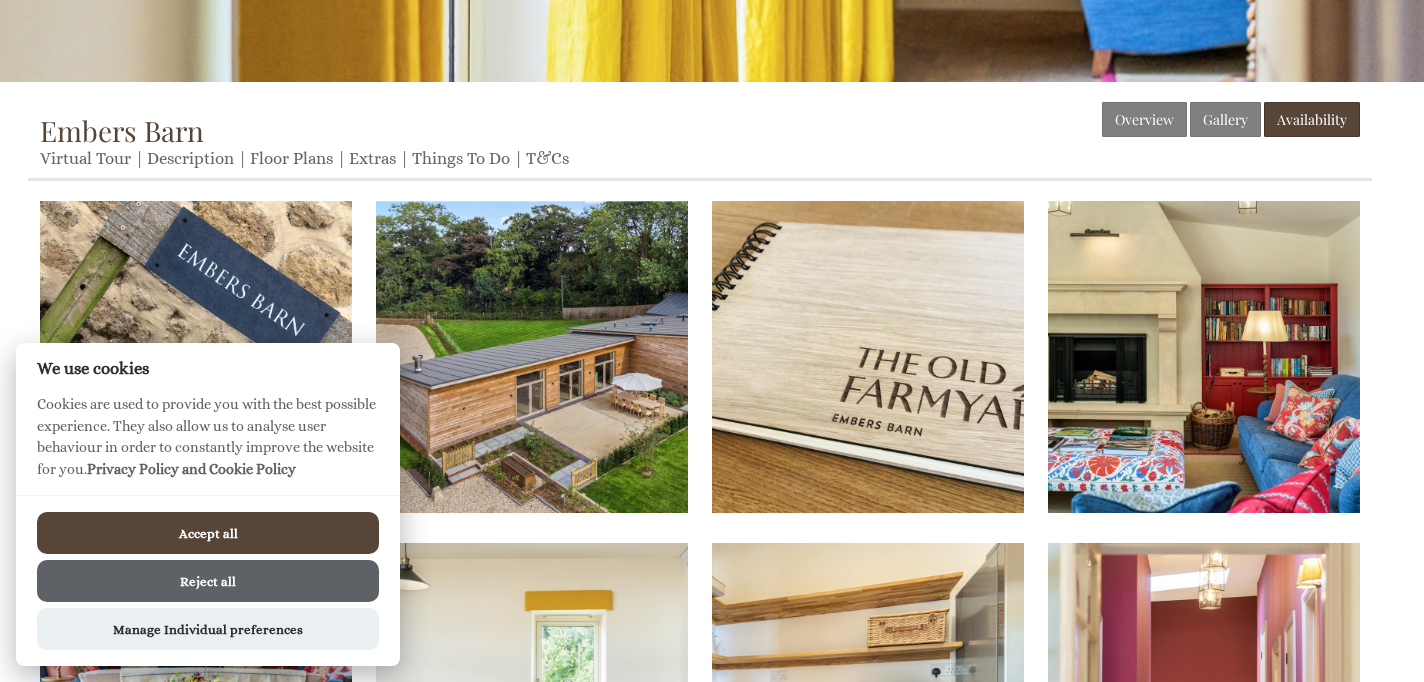 scroll, scrollTop: 469, scrollLeft: 0, axis: vertical 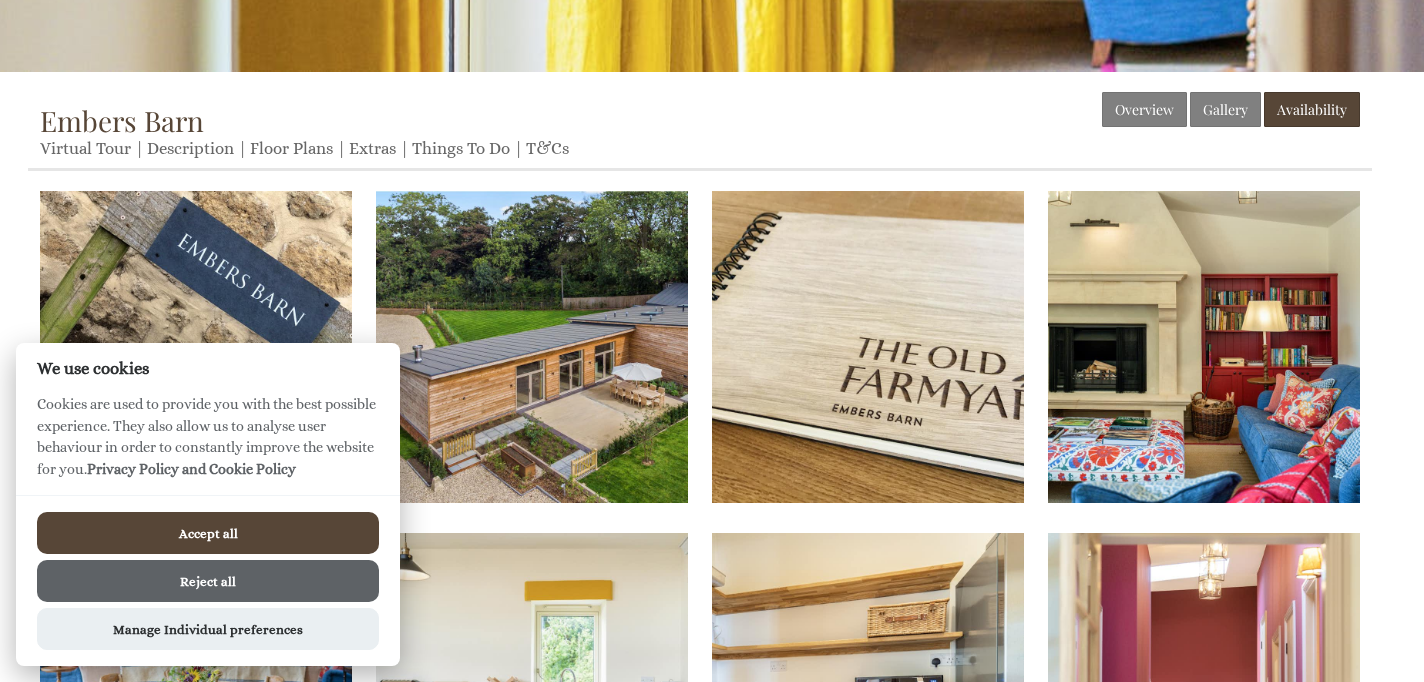 click on "Accept all" at bounding box center [208, 533] 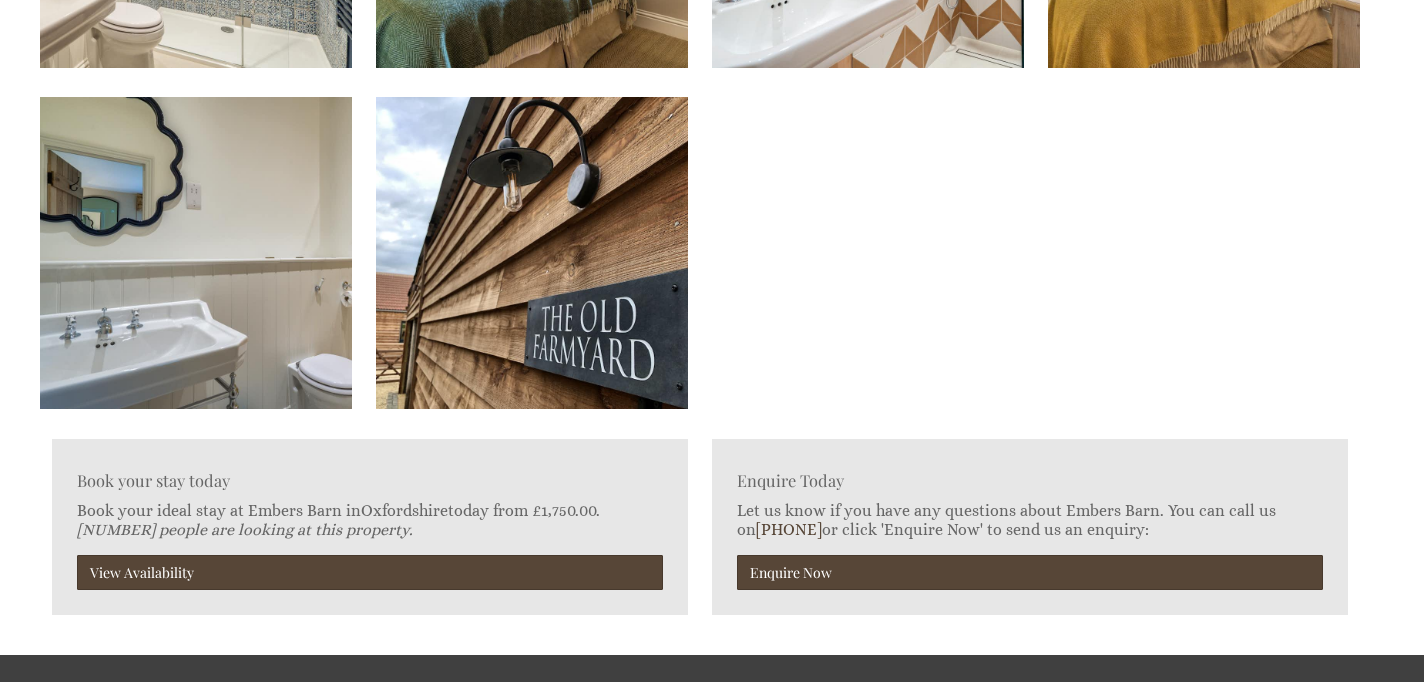 scroll, scrollTop: 2314, scrollLeft: 0, axis: vertical 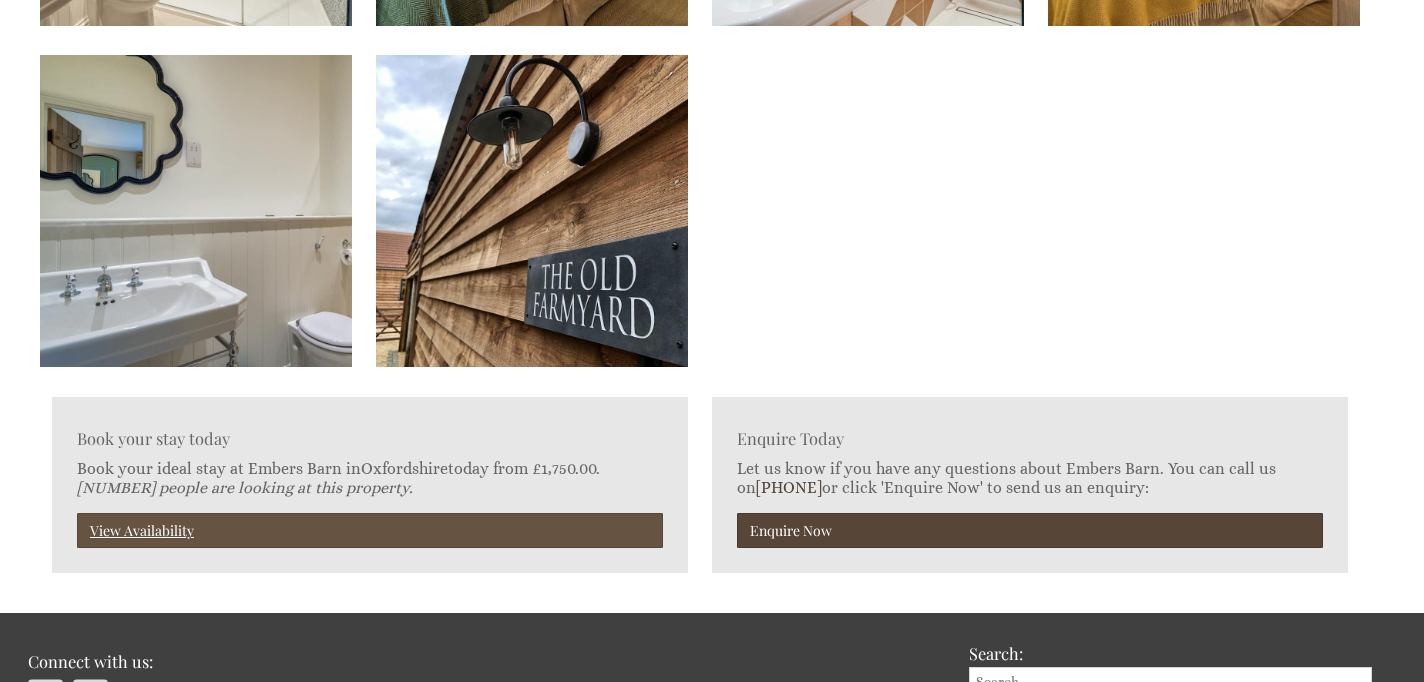click on "View Availability" at bounding box center [370, 530] 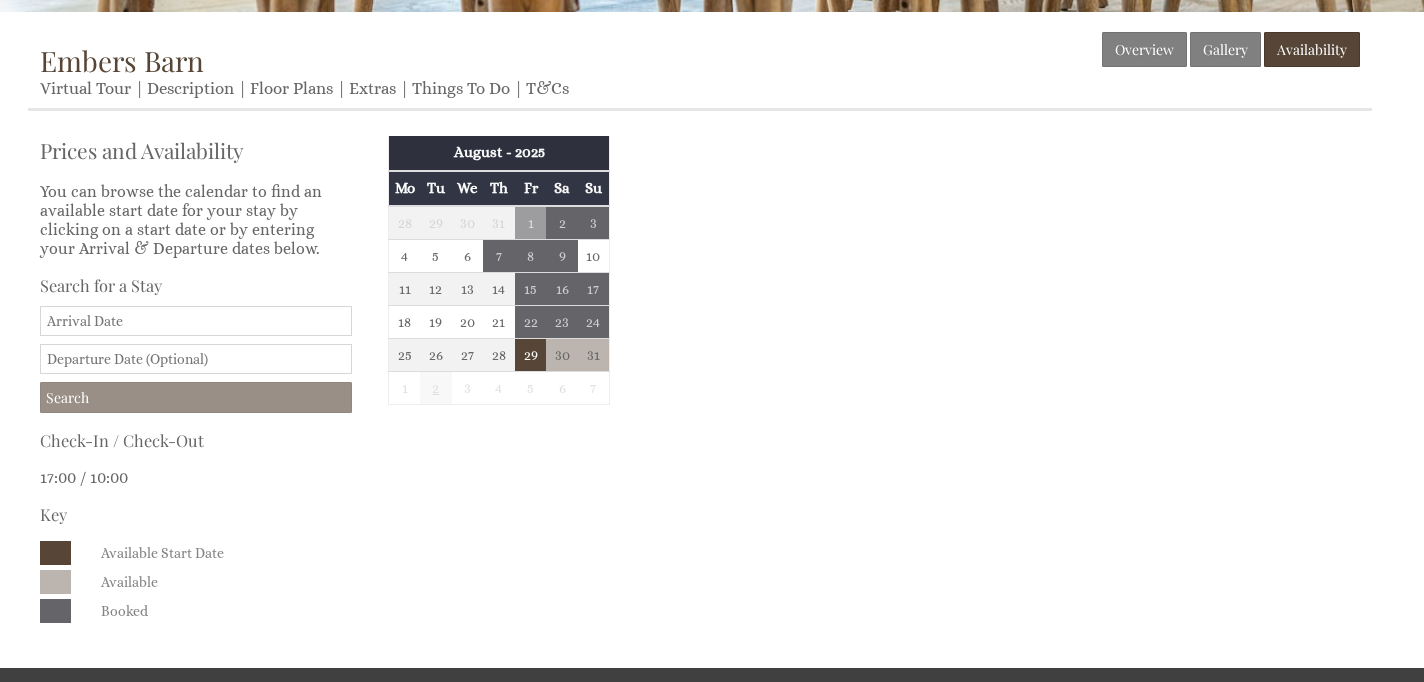 scroll, scrollTop: 517, scrollLeft: 0, axis: vertical 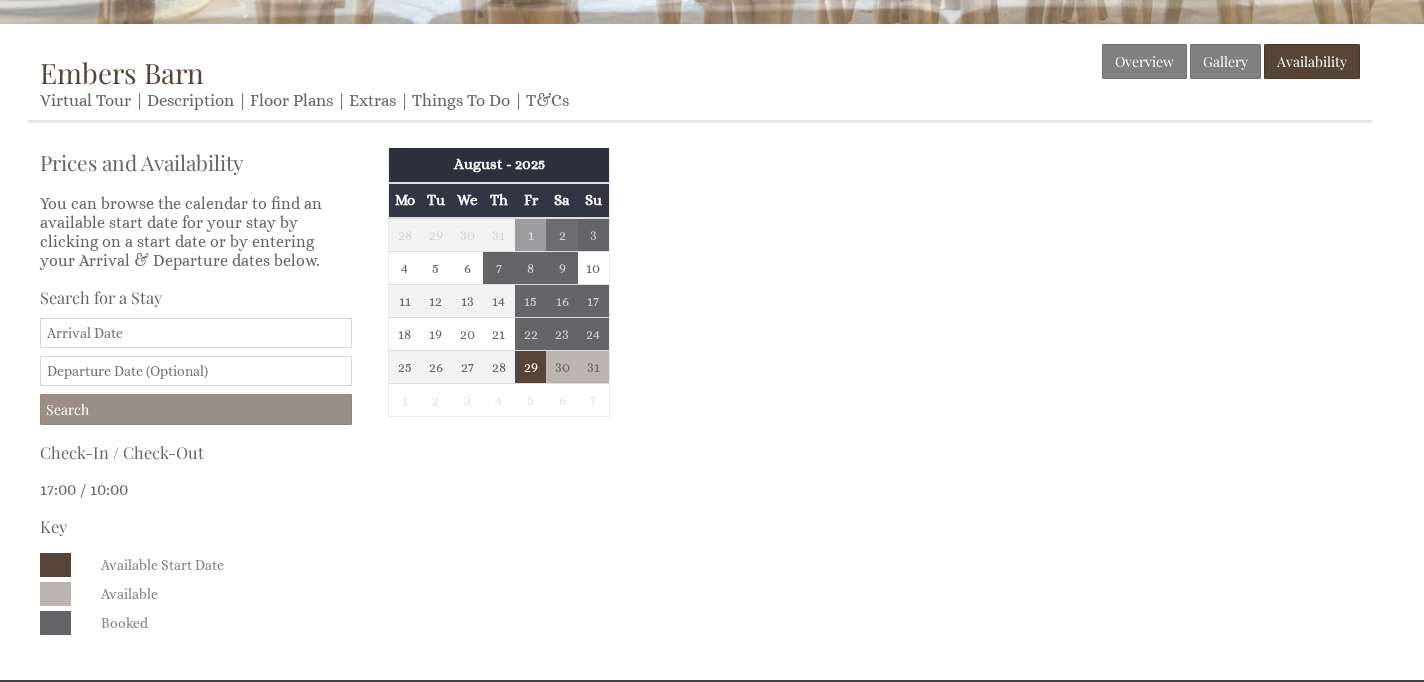 click on "2" at bounding box center (562, 235) 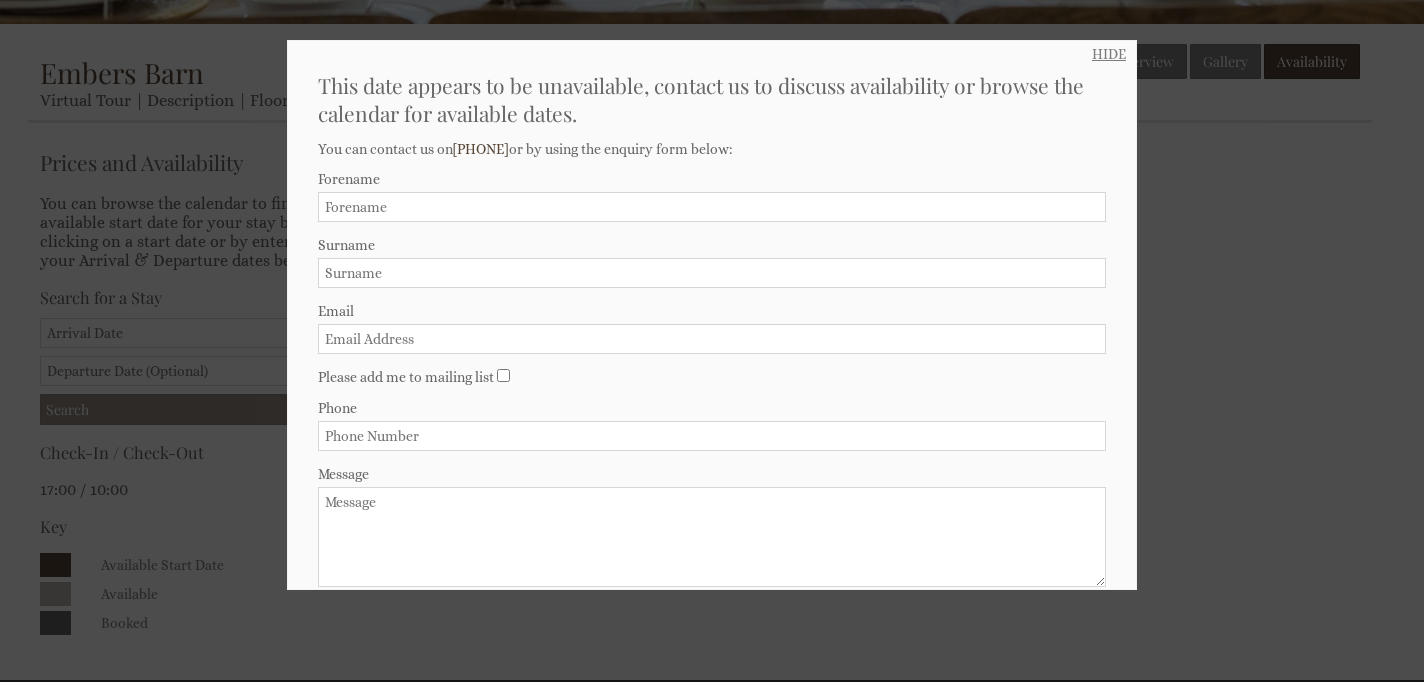 click on "HIDE" at bounding box center (1109, 54) 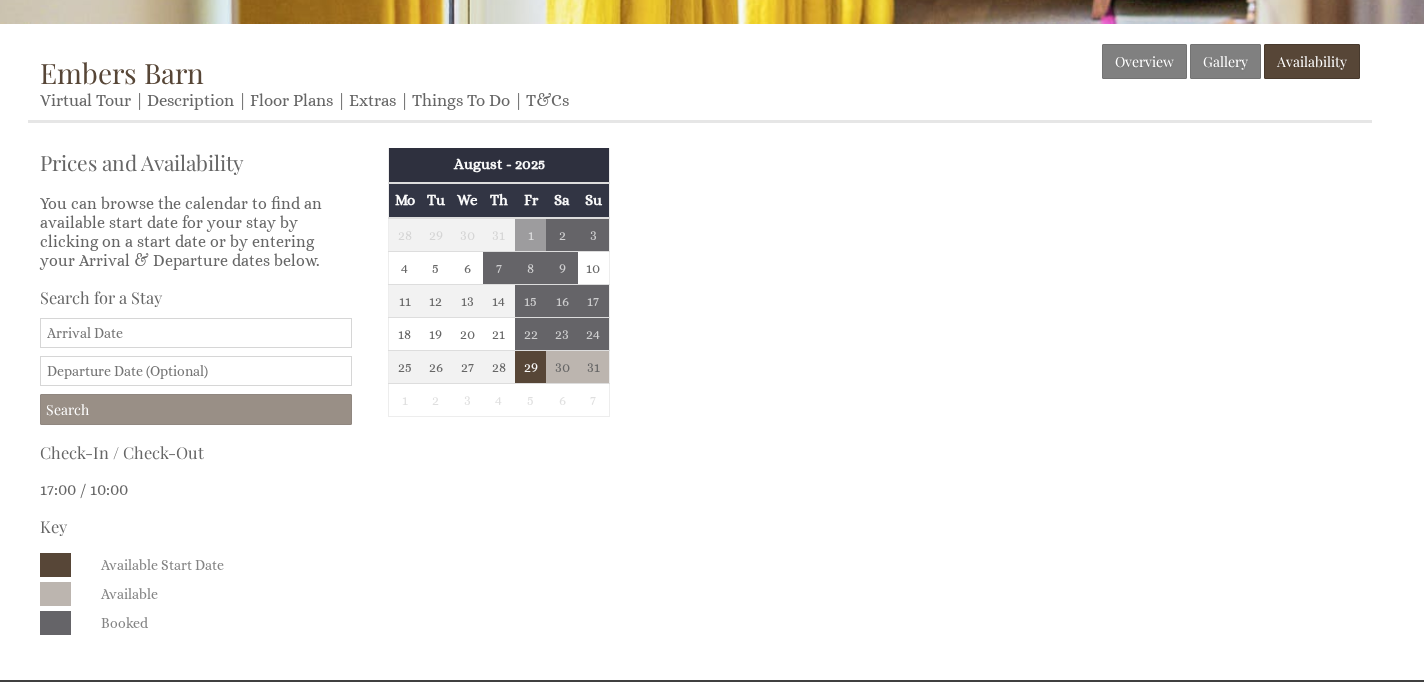 click on "Date" at bounding box center (196, 333) 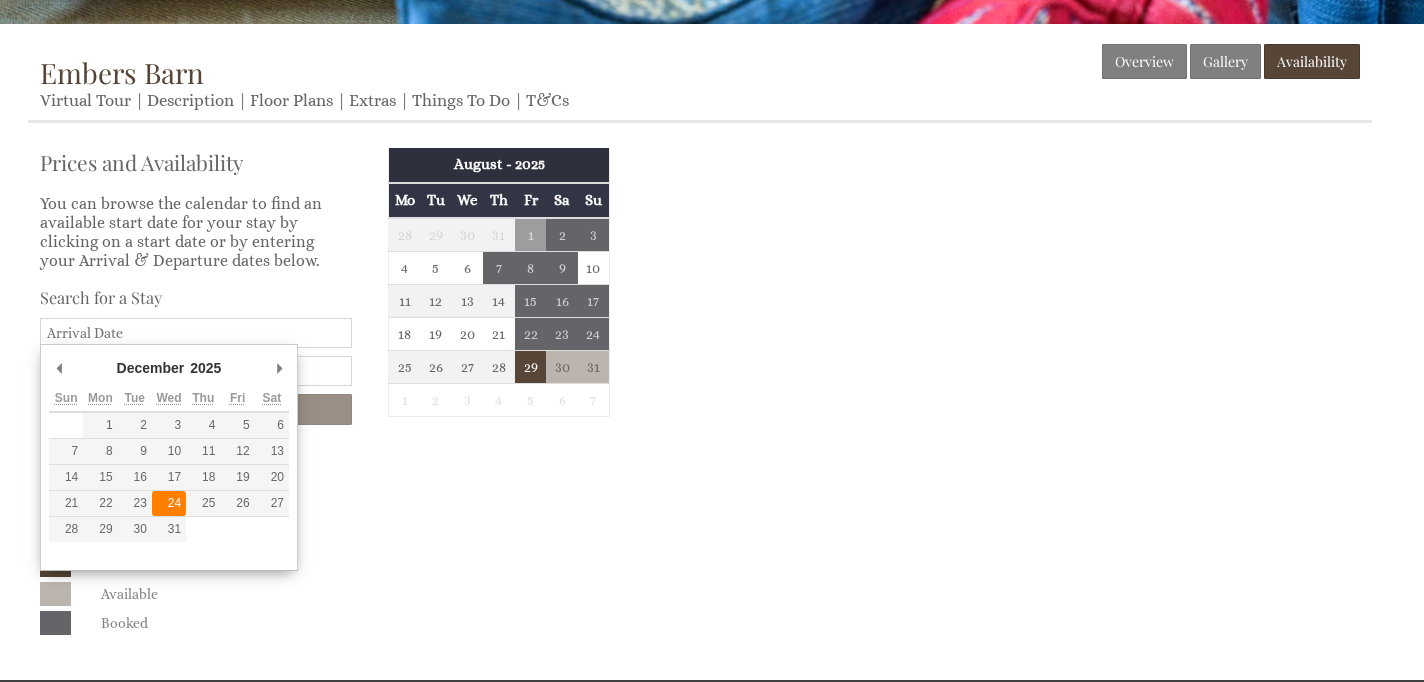 type on "24/12/2025" 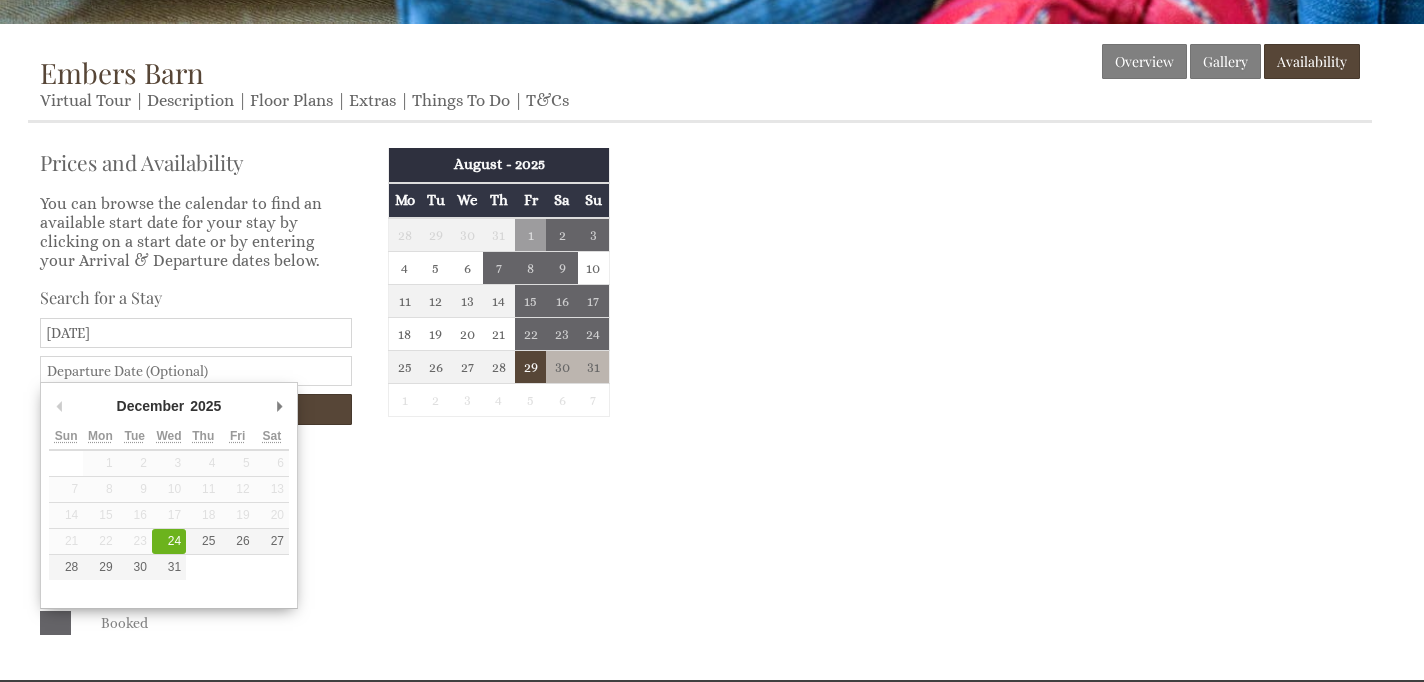 click at bounding box center [196, 371] 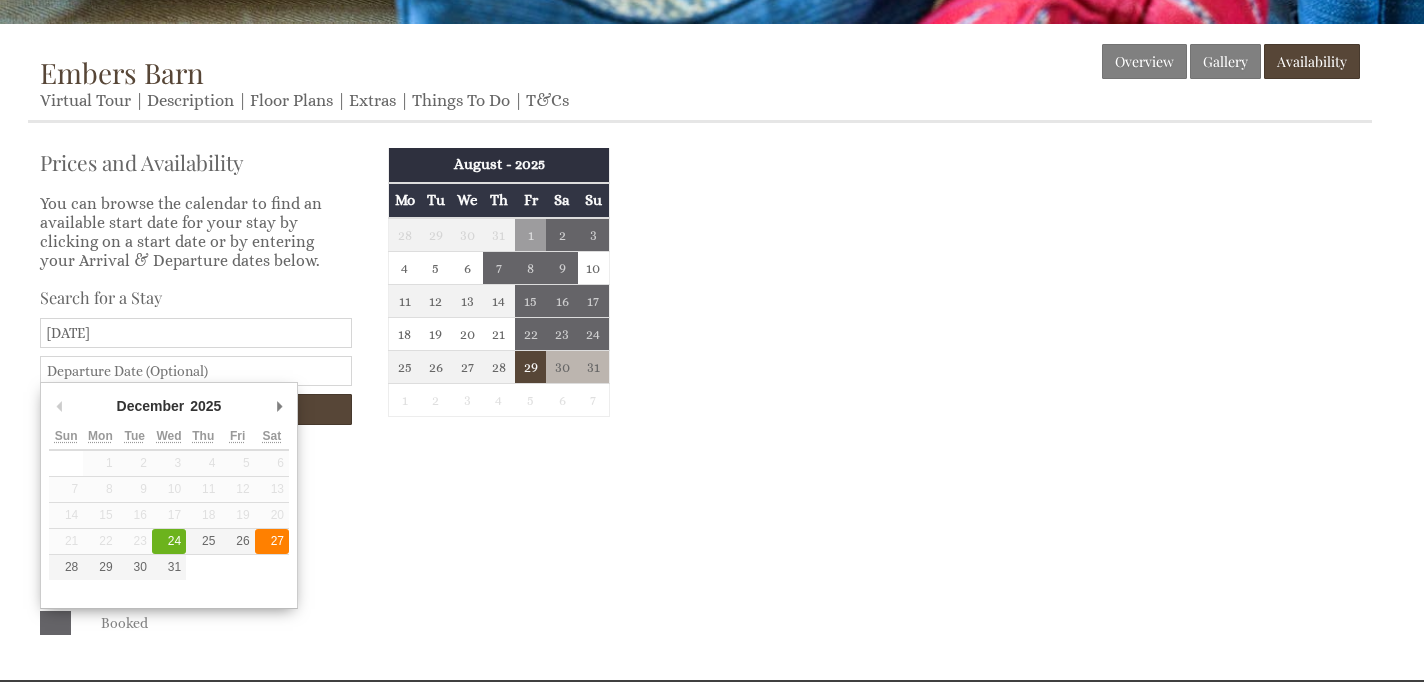 type on "27/12/2025" 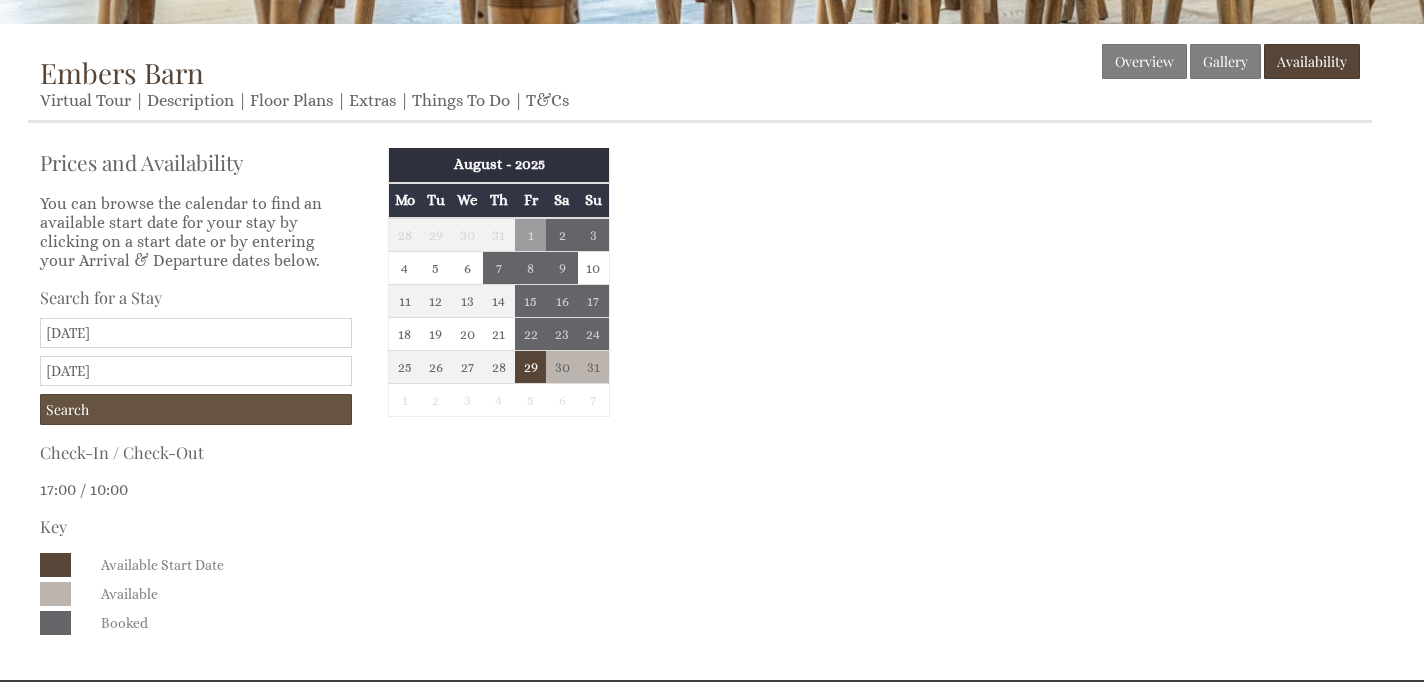 click on "Search" at bounding box center [196, 409] 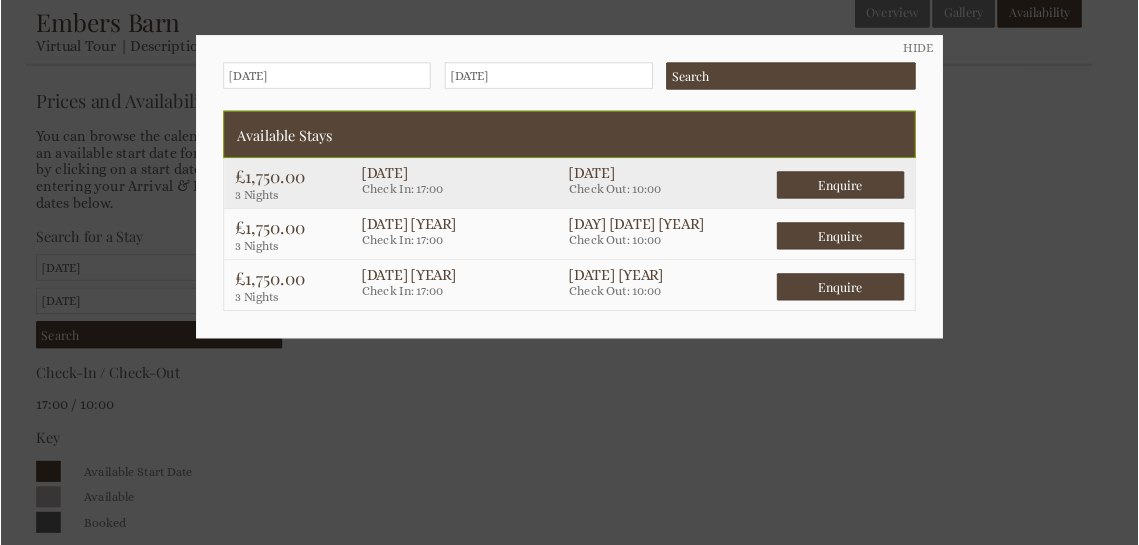 scroll, scrollTop: 516, scrollLeft: 0, axis: vertical 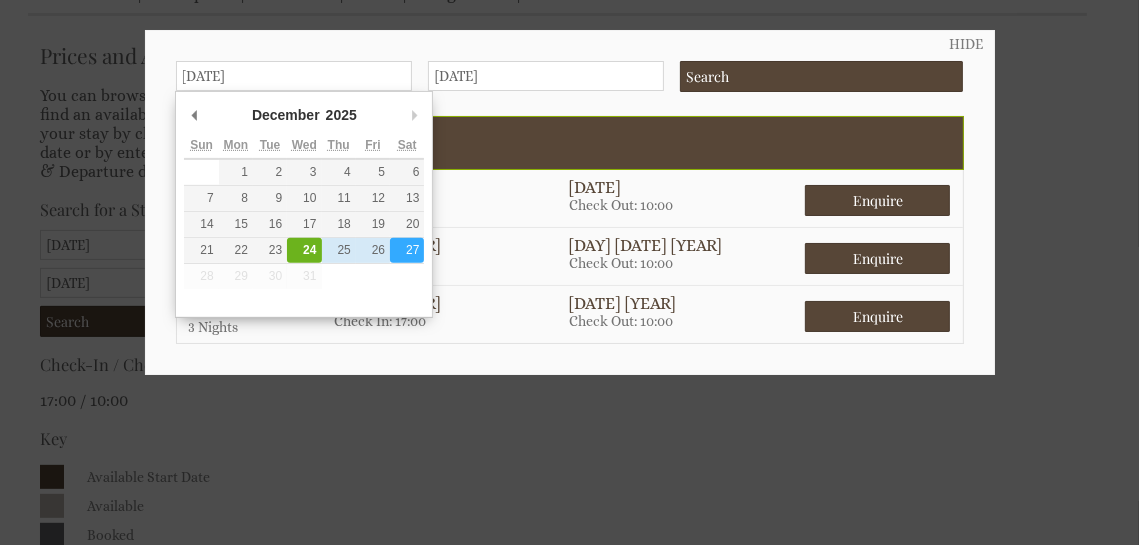 click on "24/12/2025" at bounding box center [294, 76] 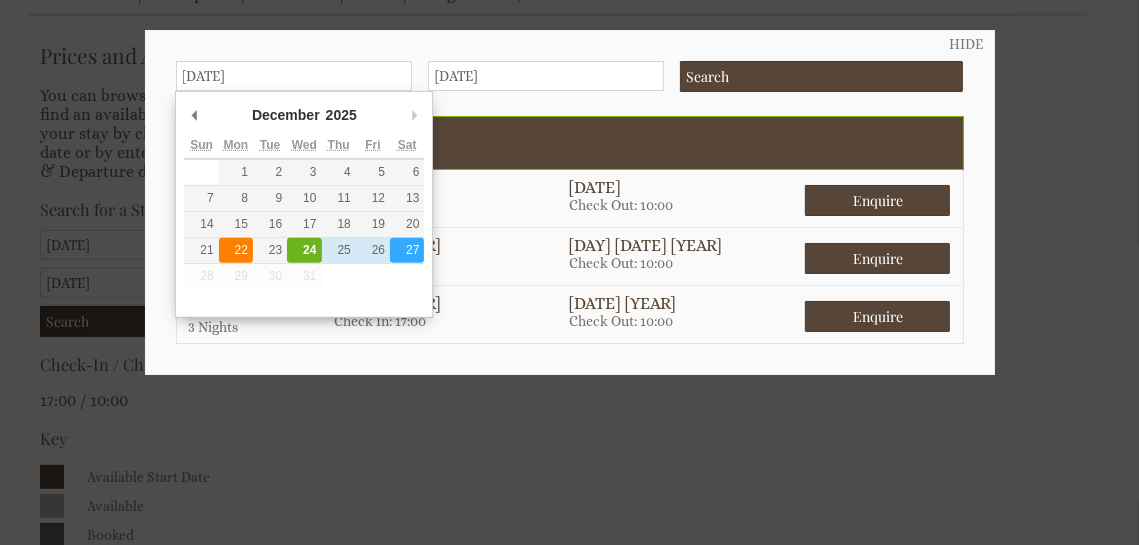 type on "22/12/2025" 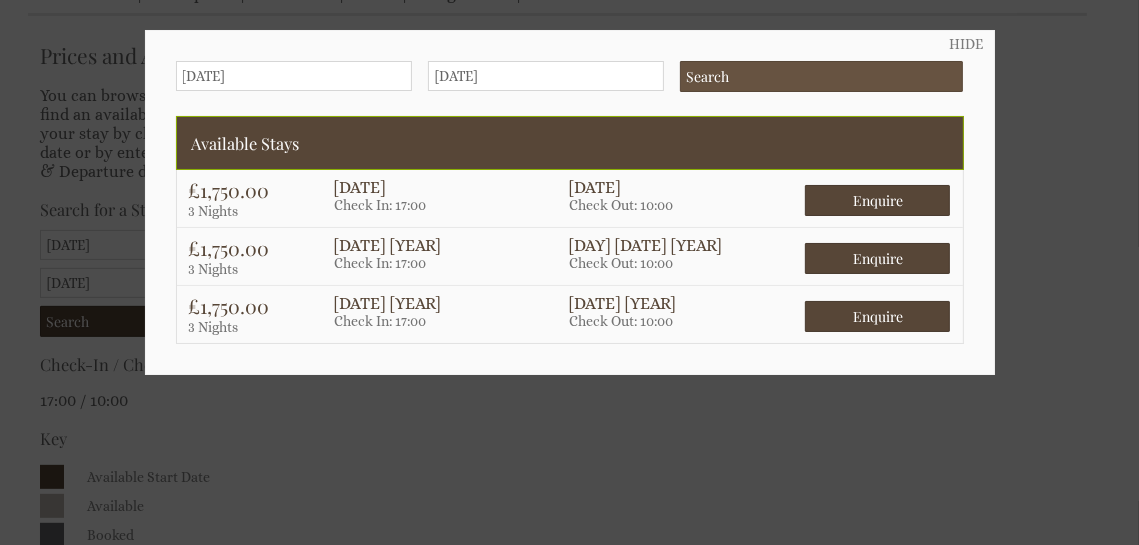 click on "Search" at bounding box center (822, 76) 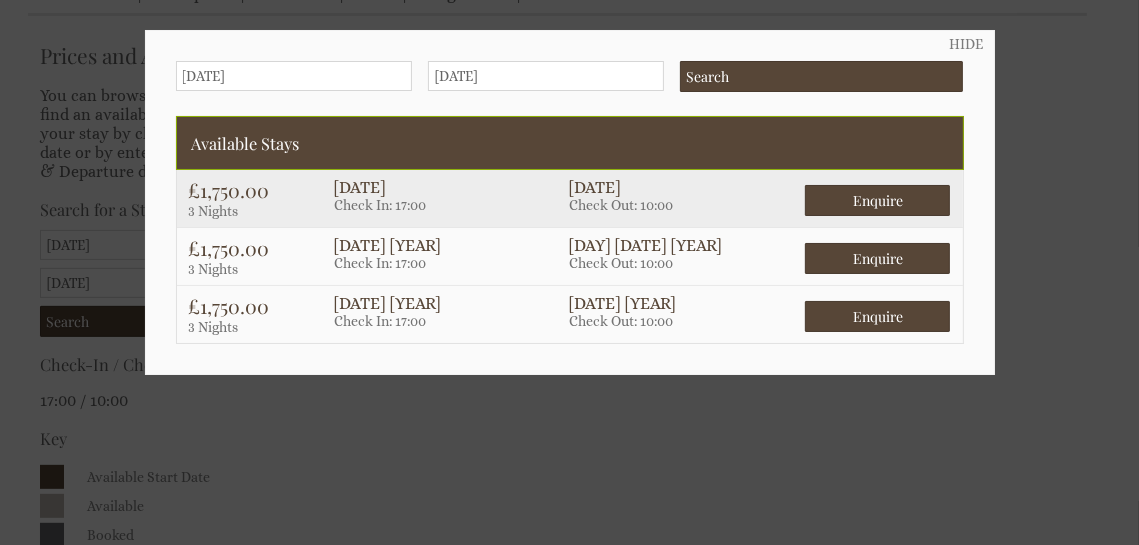 click on "£1,750.00" at bounding box center [261, 190] 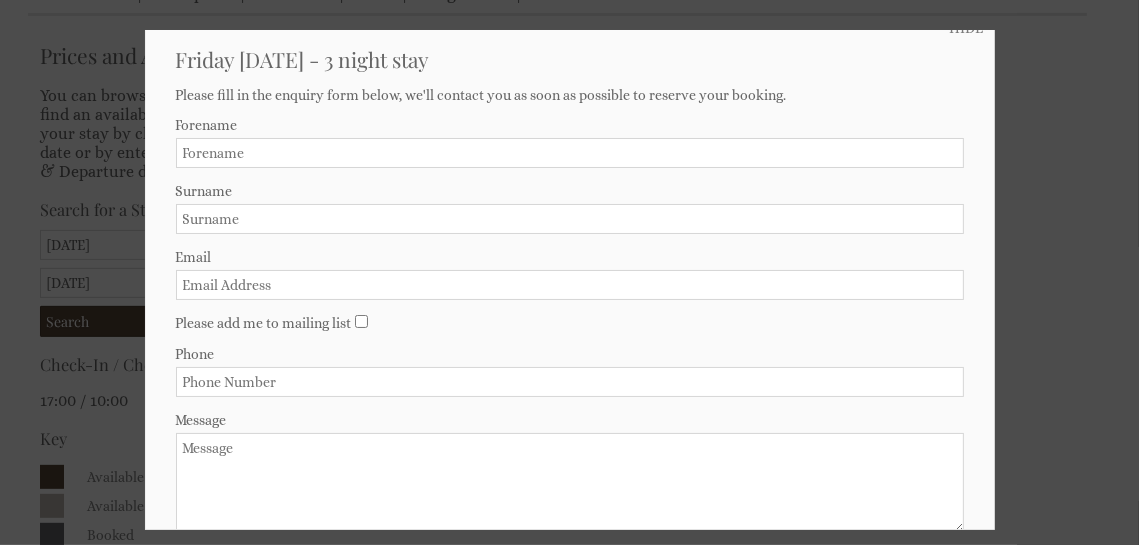 scroll, scrollTop: 0, scrollLeft: 0, axis: both 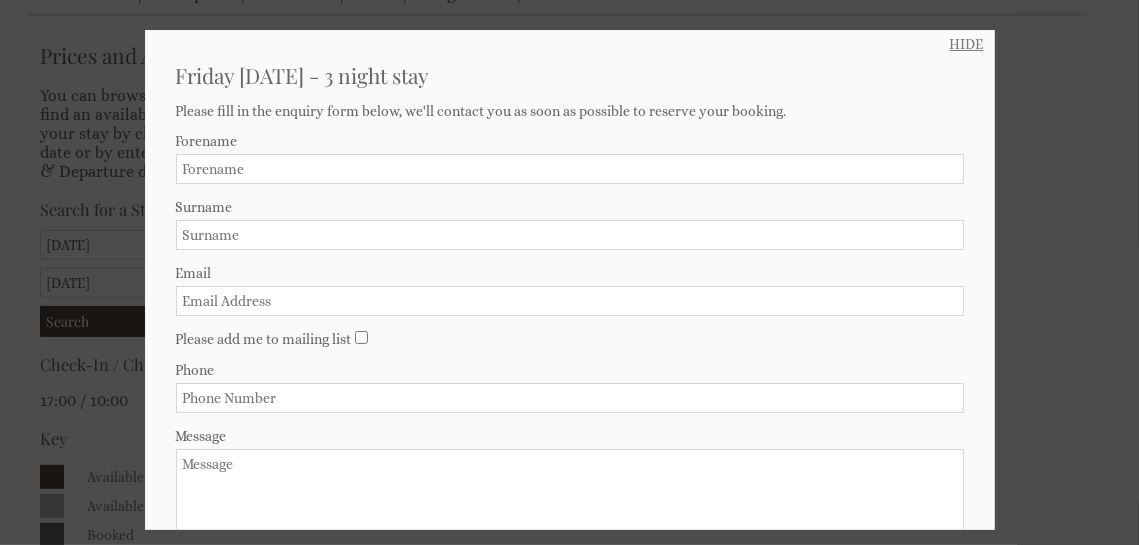 click on "HIDE" at bounding box center [967, 44] 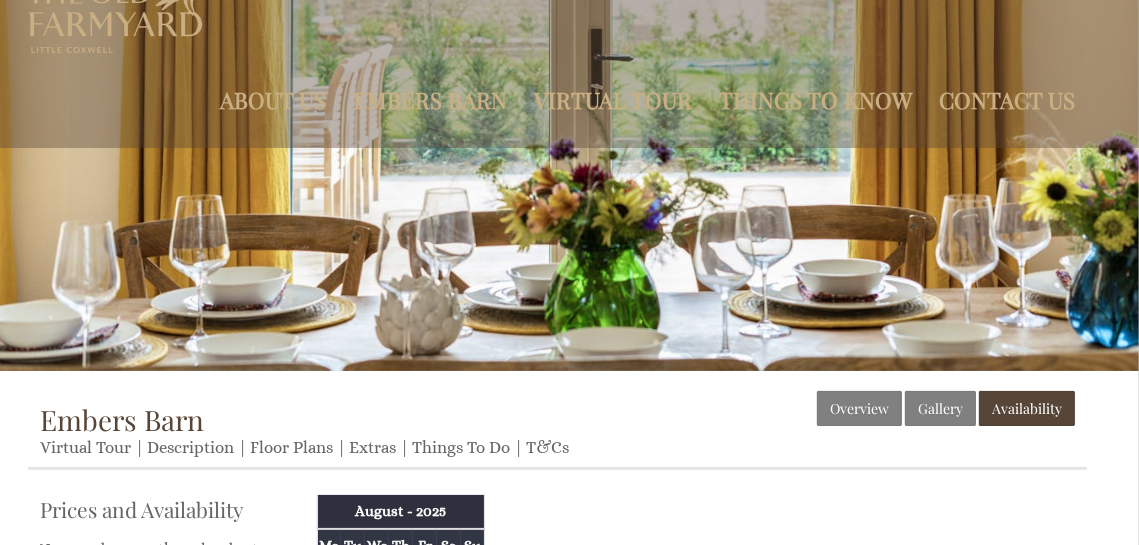 scroll, scrollTop: 0, scrollLeft: 0, axis: both 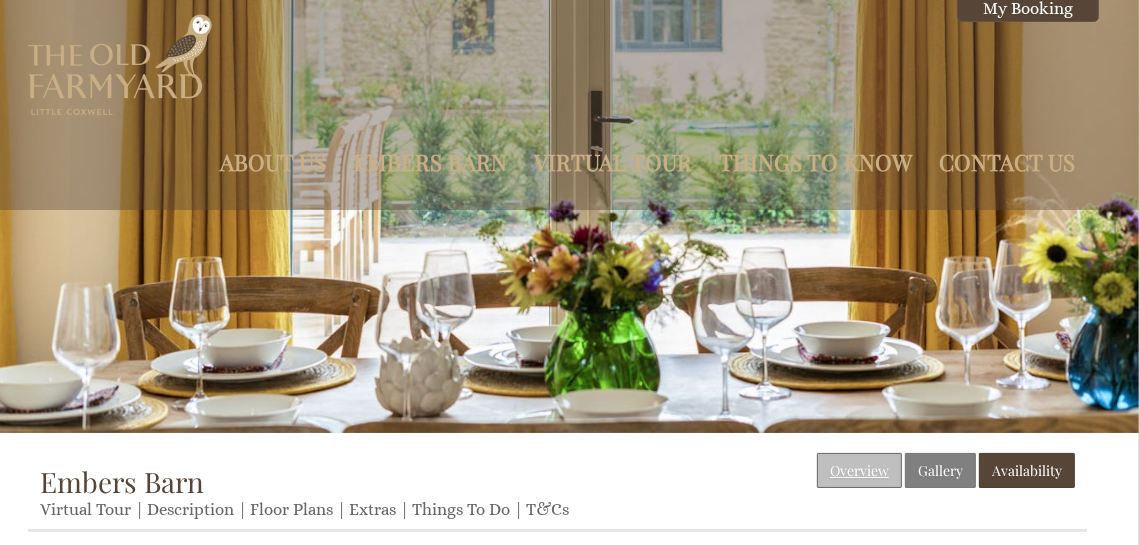 click on "Overview" at bounding box center (859, 470) 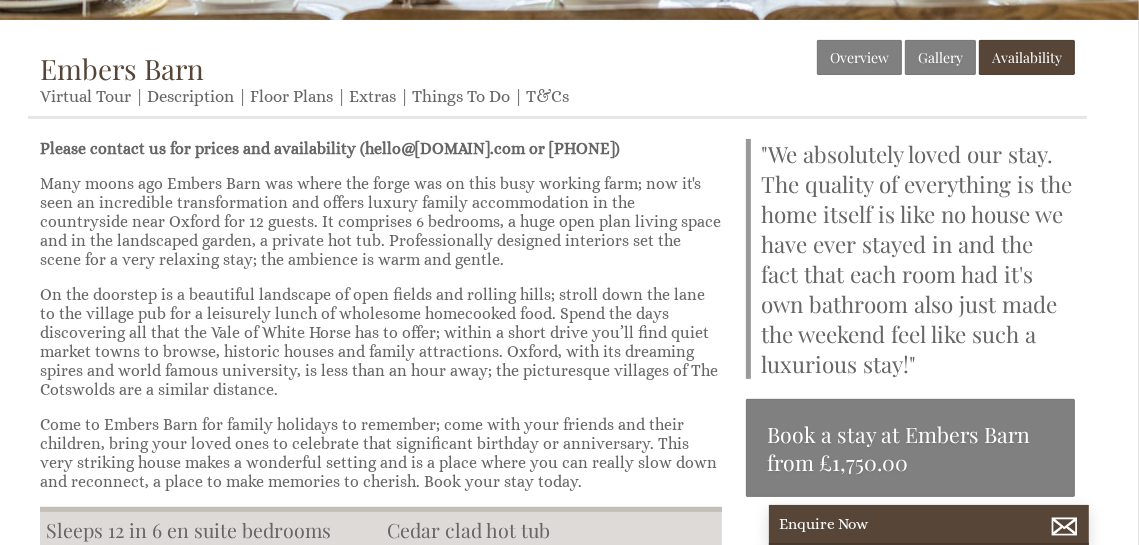 scroll, scrollTop: 232, scrollLeft: 0, axis: vertical 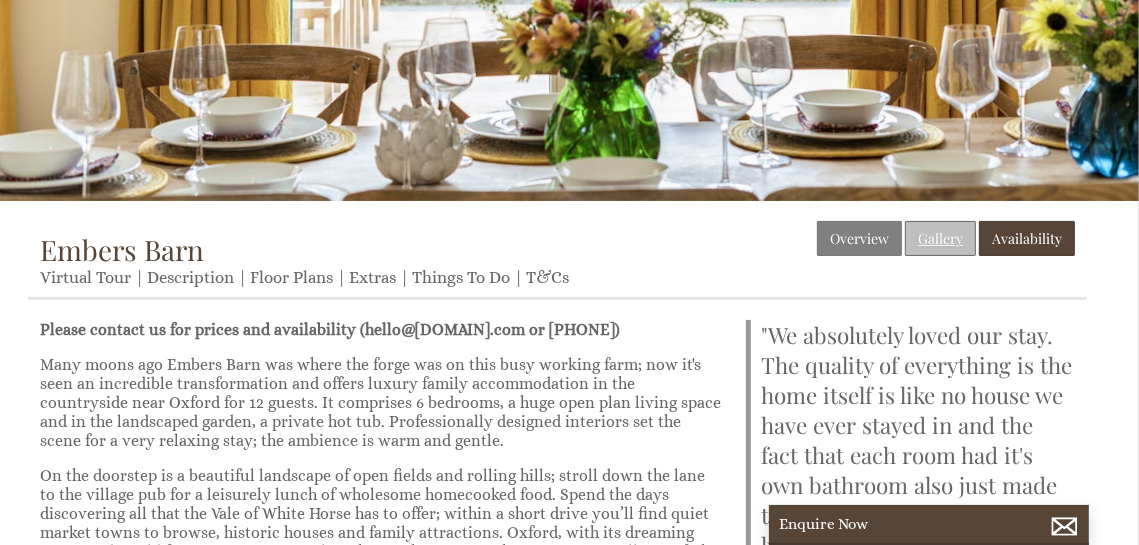 click on "Gallery" at bounding box center [940, 238] 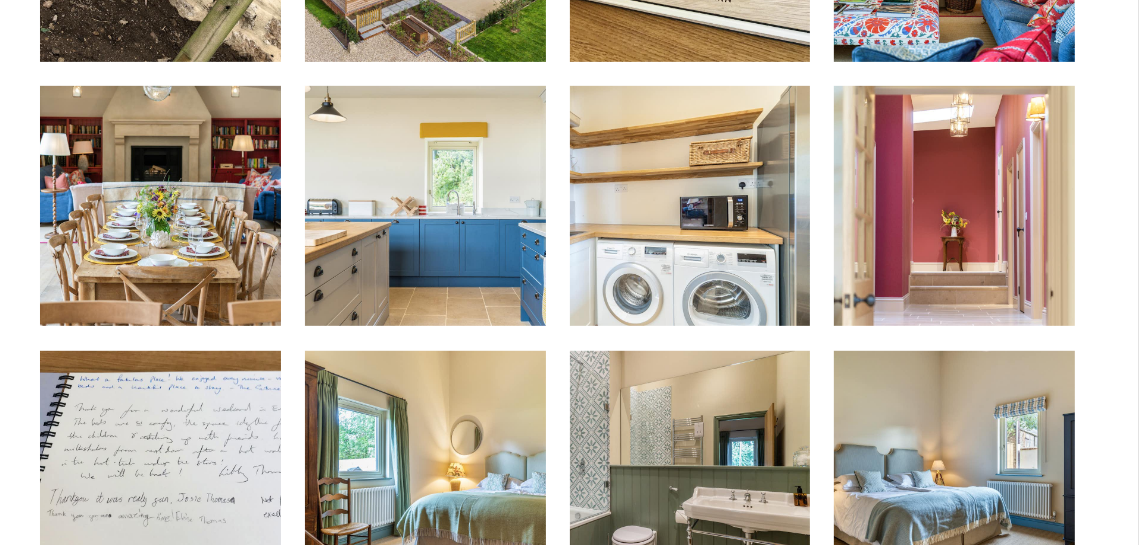 scroll, scrollTop: 404, scrollLeft: 0, axis: vertical 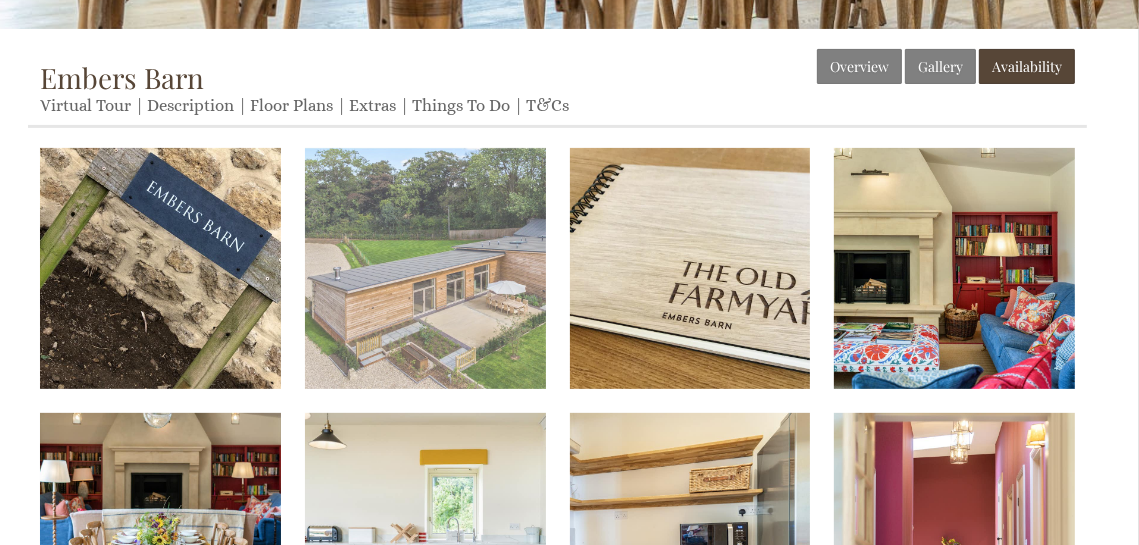 click at bounding box center [425, 268] 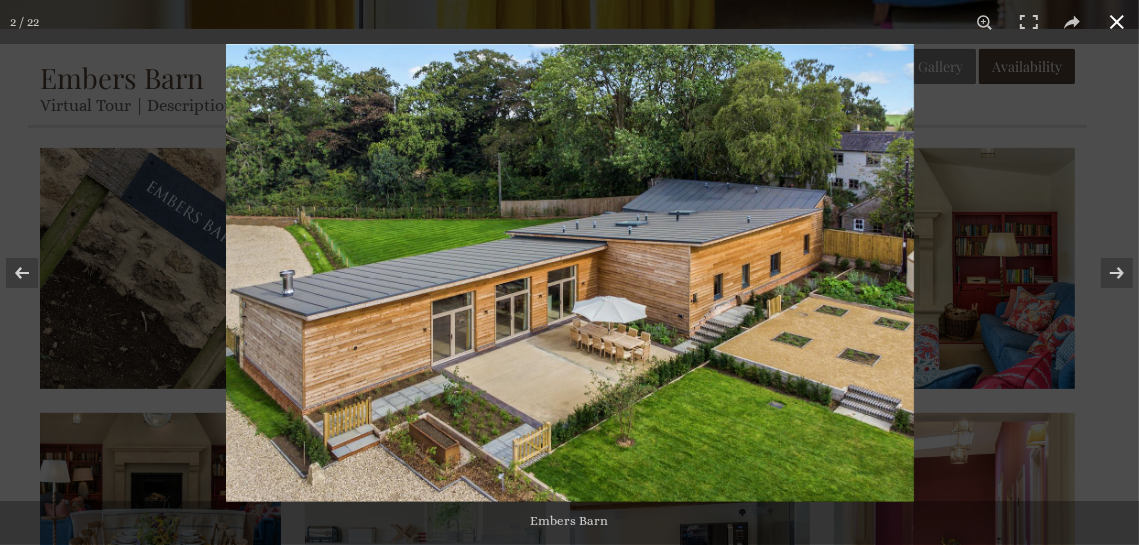 click at bounding box center (569, 272) 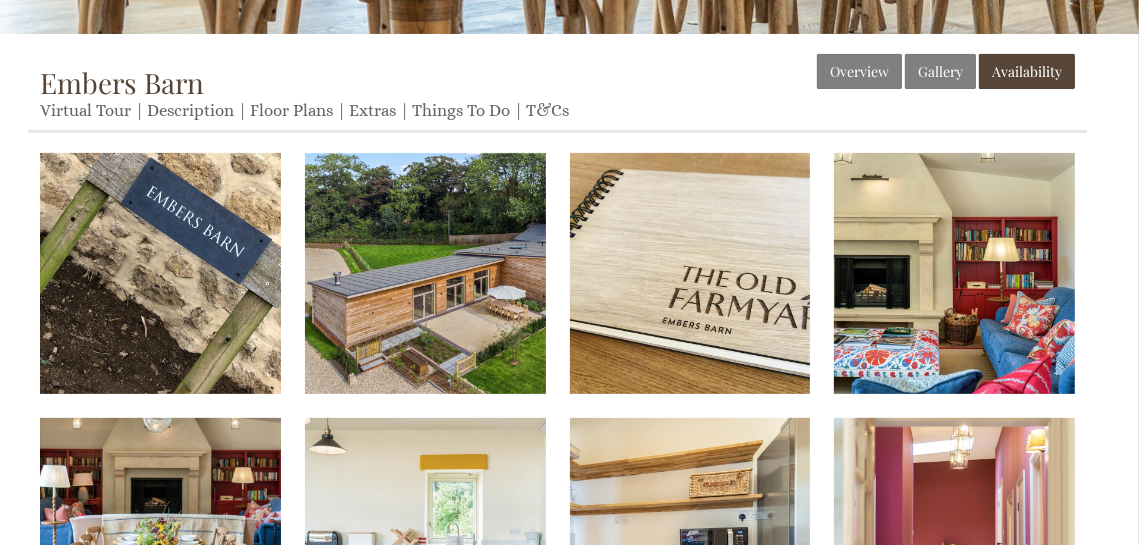 scroll, scrollTop: 0, scrollLeft: 0, axis: both 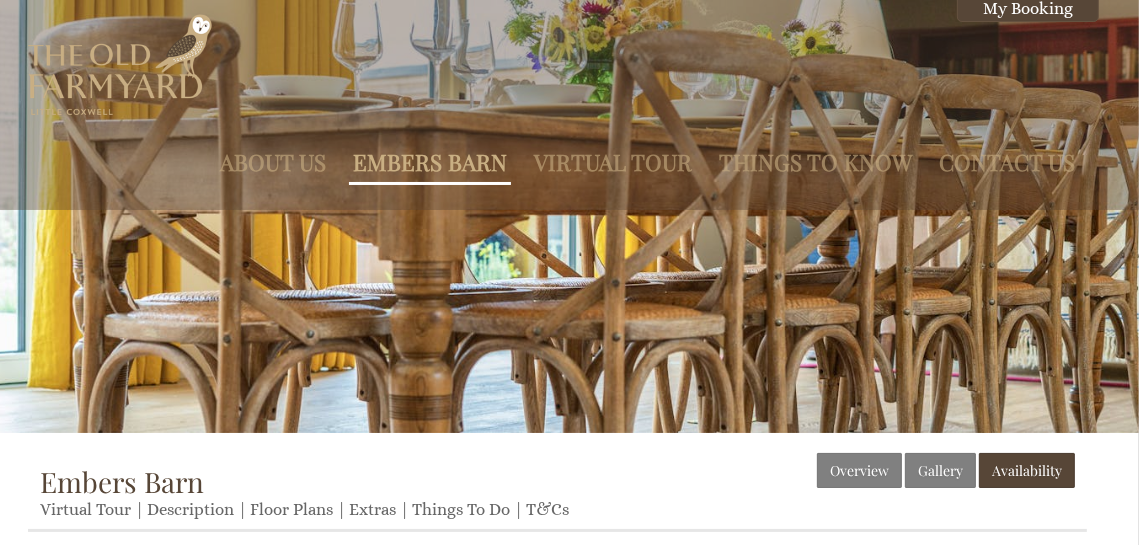 click on "Embers Barn" at bounding box center (430, 162) 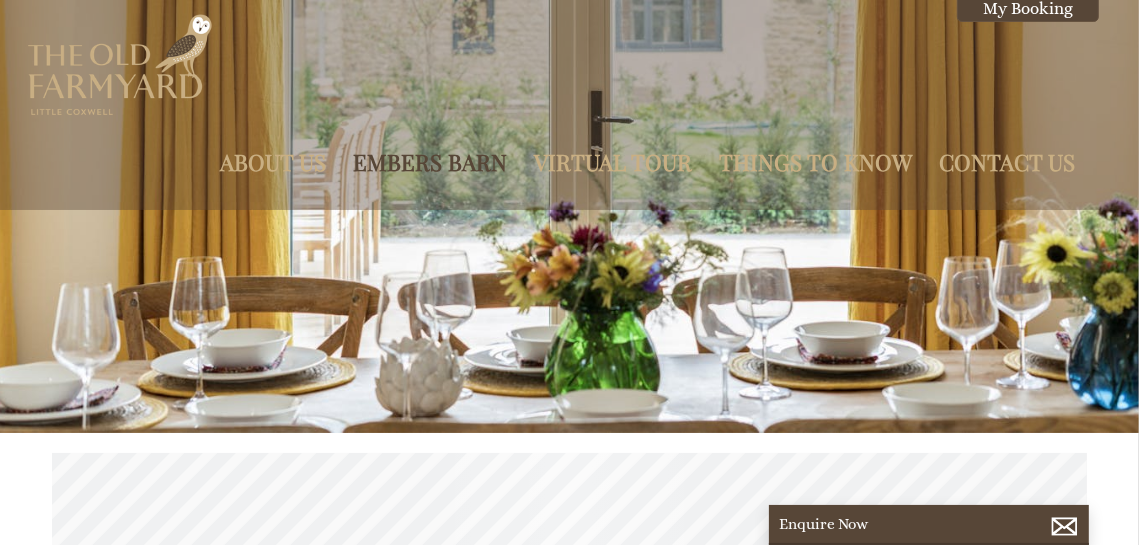 scroll, scrollTop: 0, scrollLeft: 18, axis: horizontal 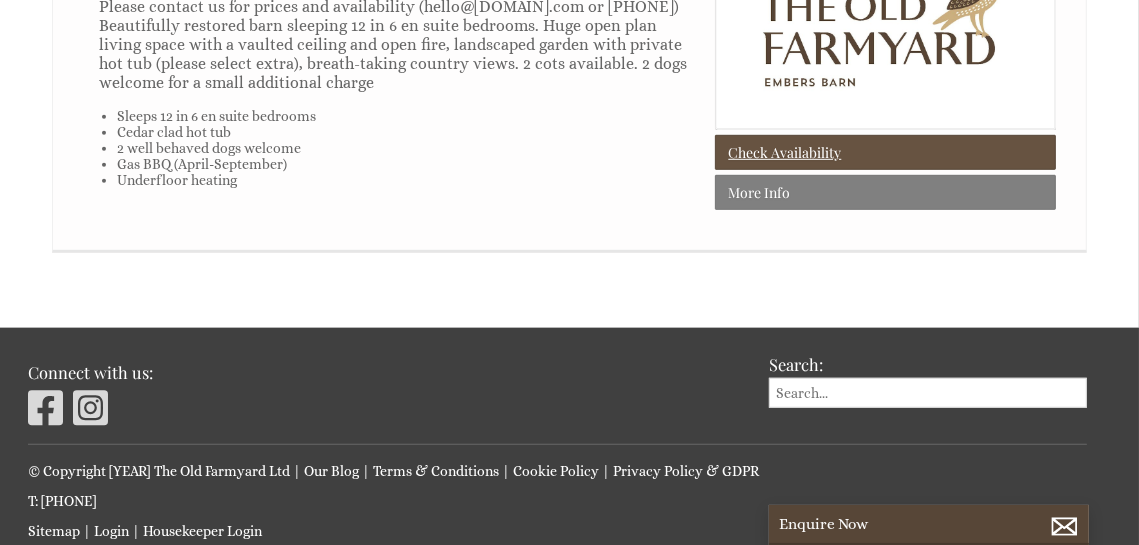 click on "Check Availability" at bounding box center [885, 152] 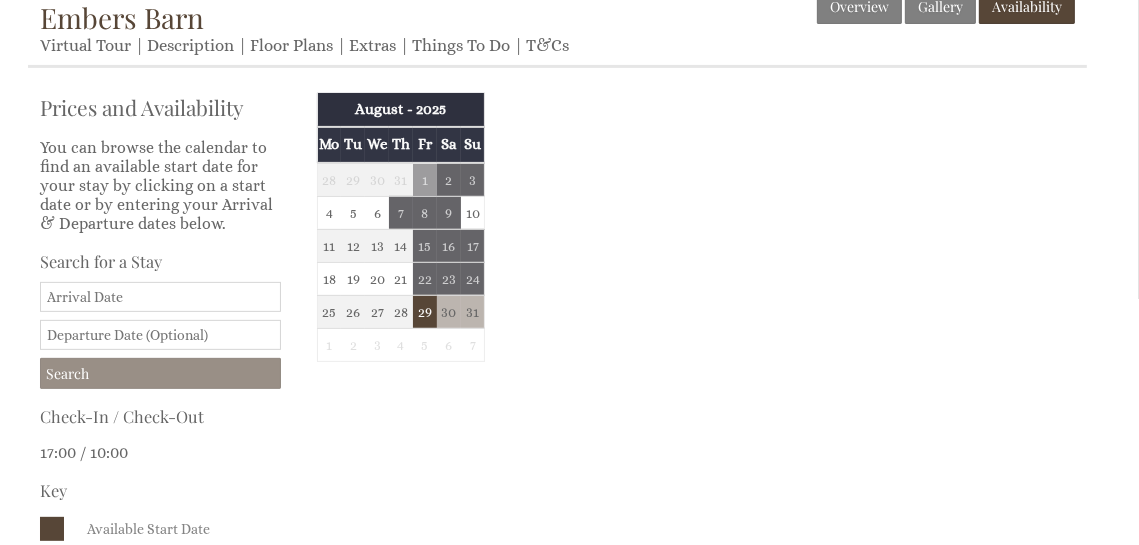 scroll, scrollTop: 488, scrollLeft: 0, axis: vertical 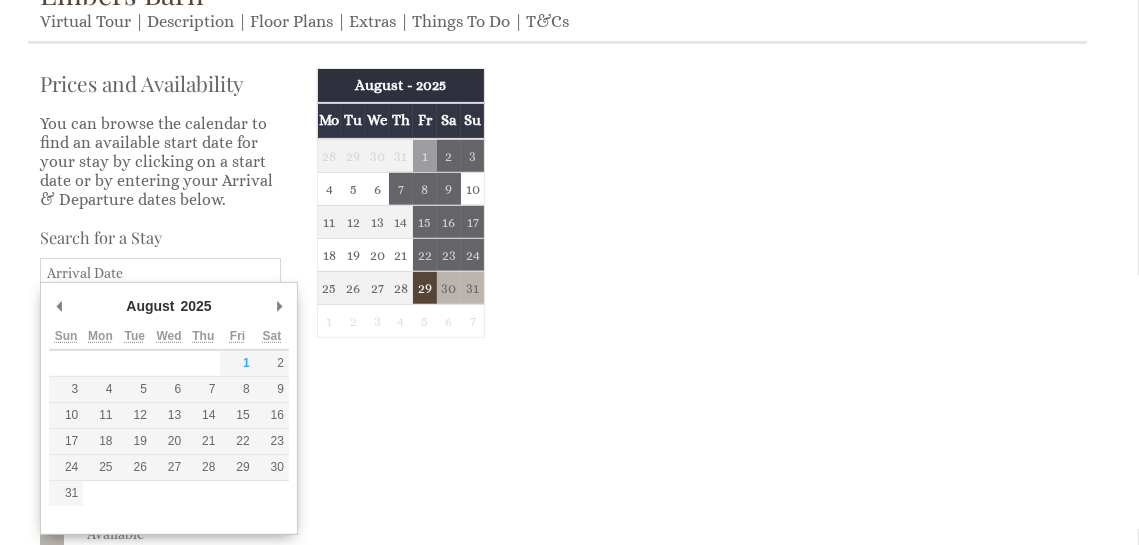 click on "Date" at bounding box center [160, 273] 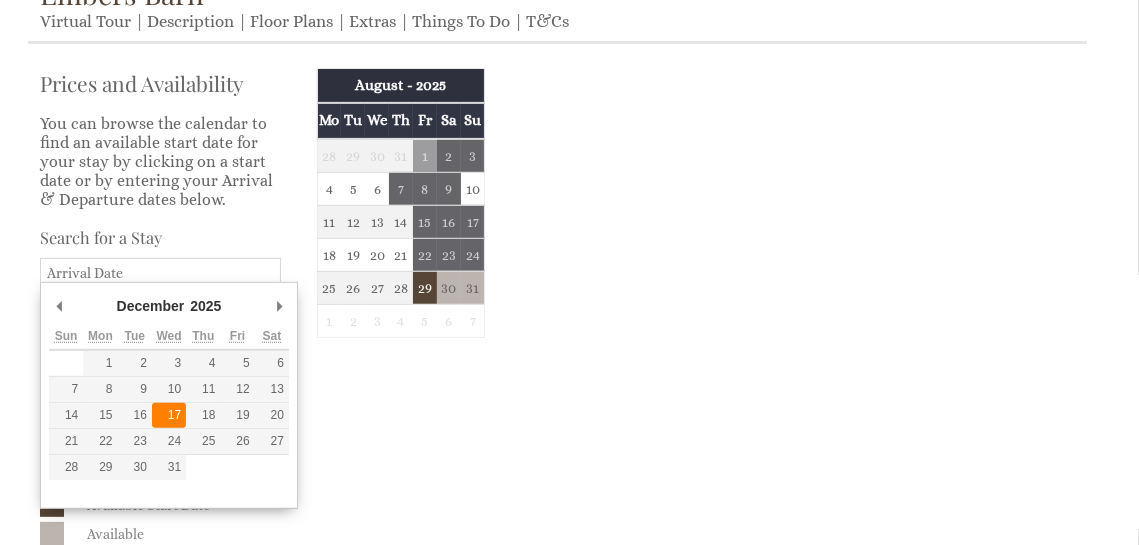 type on "17/12/2025" 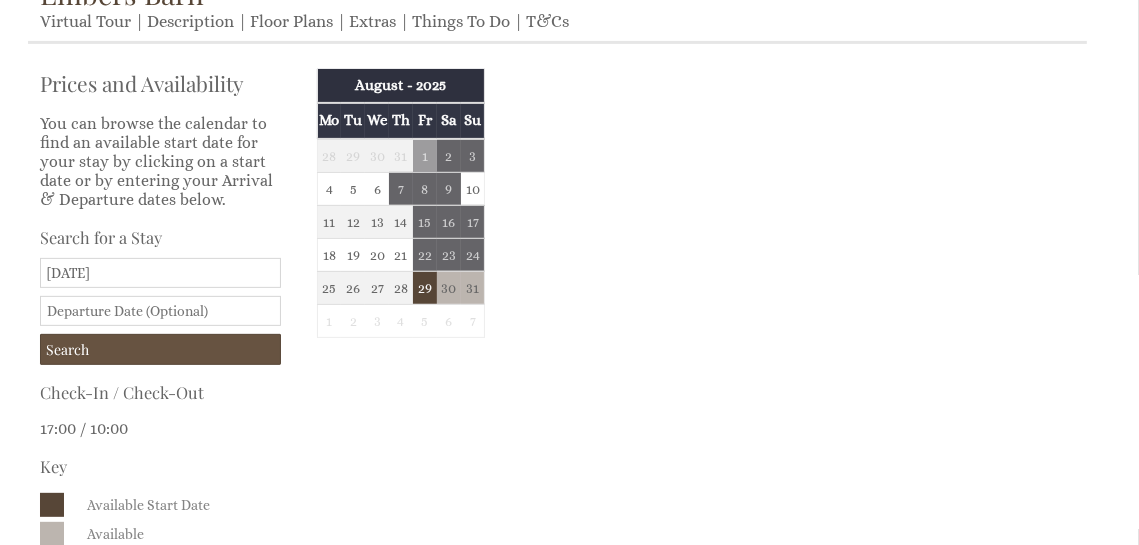 click on "Search" at bounding box center (160, 349) 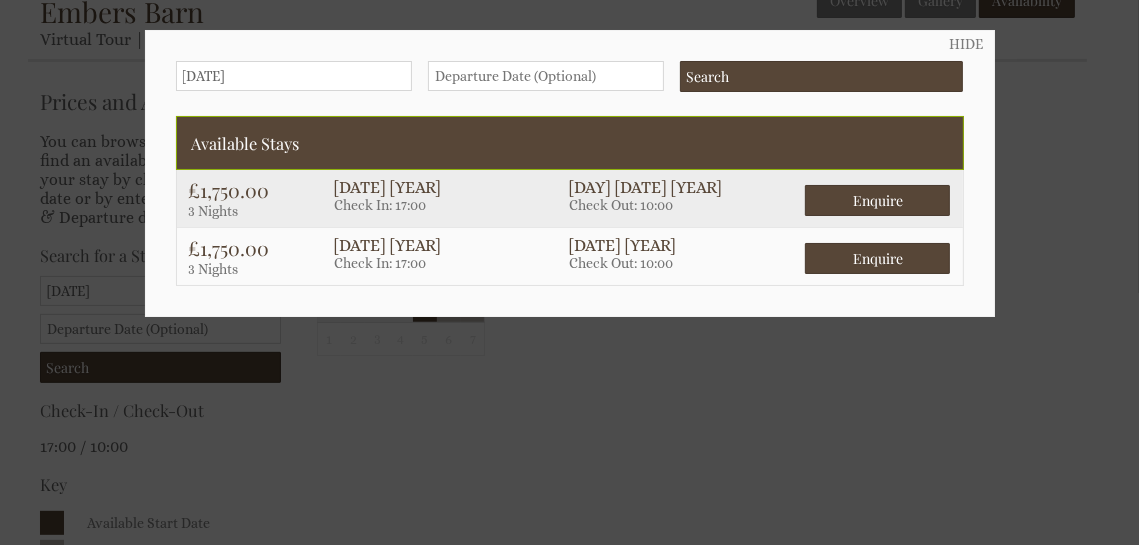 scroll, scrollTop: 461, scrollLeft: 0, axis: vertical 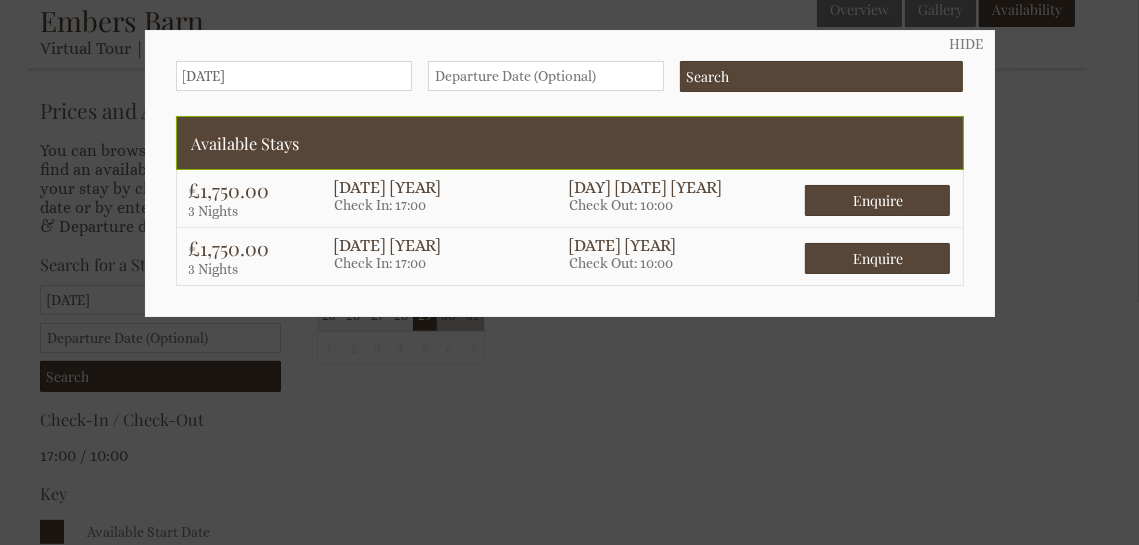 click on "17/12/2025" at bounding box center (294, 76) 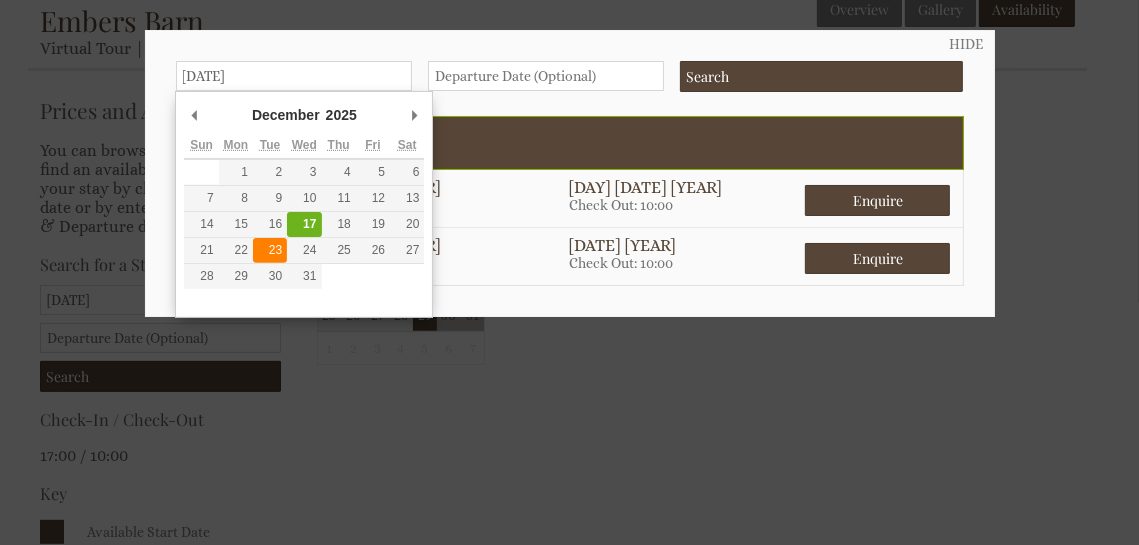 type on "23/12/2025" 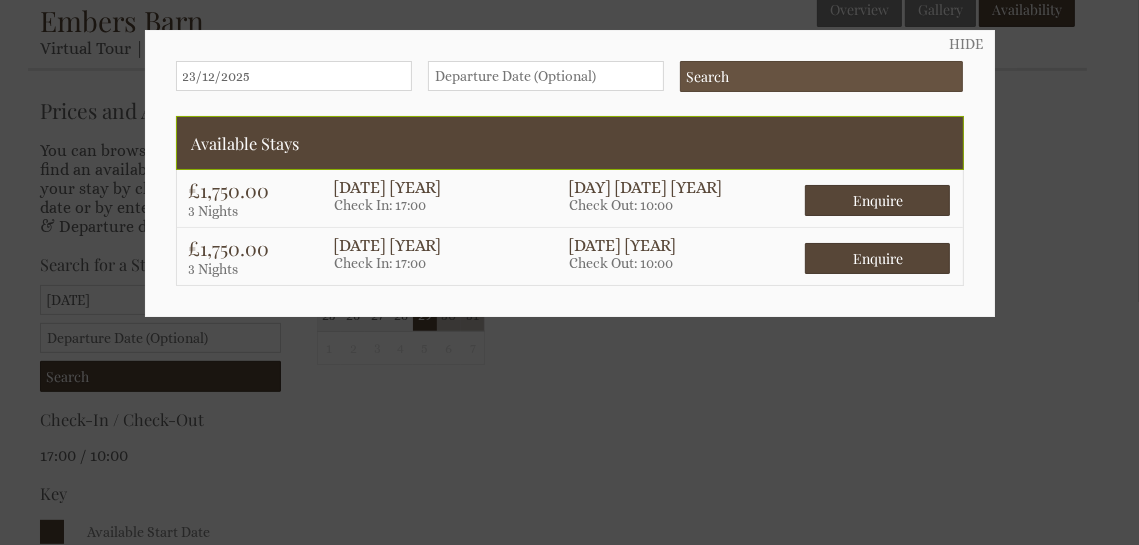 click on "Search" at bounding box center [822, 76] 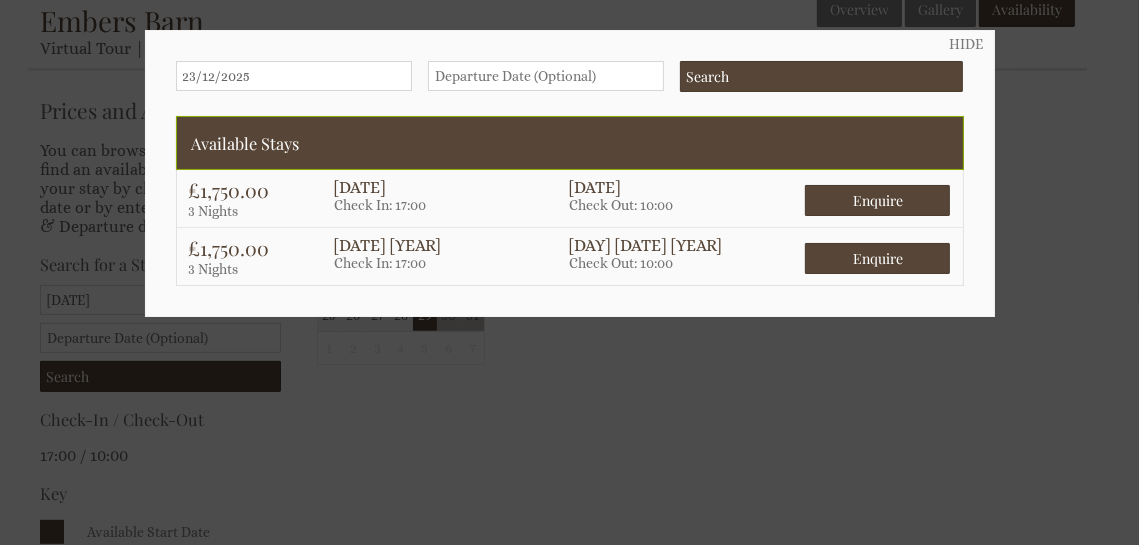 click on "23/12/2025" at bounding box center [294, 76] 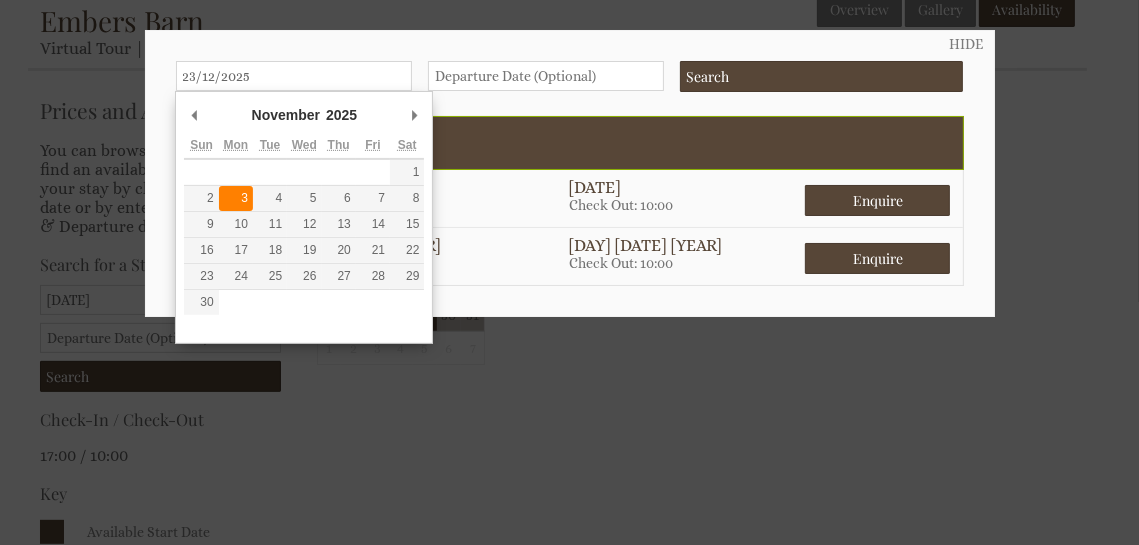 type on "03/11/2025" 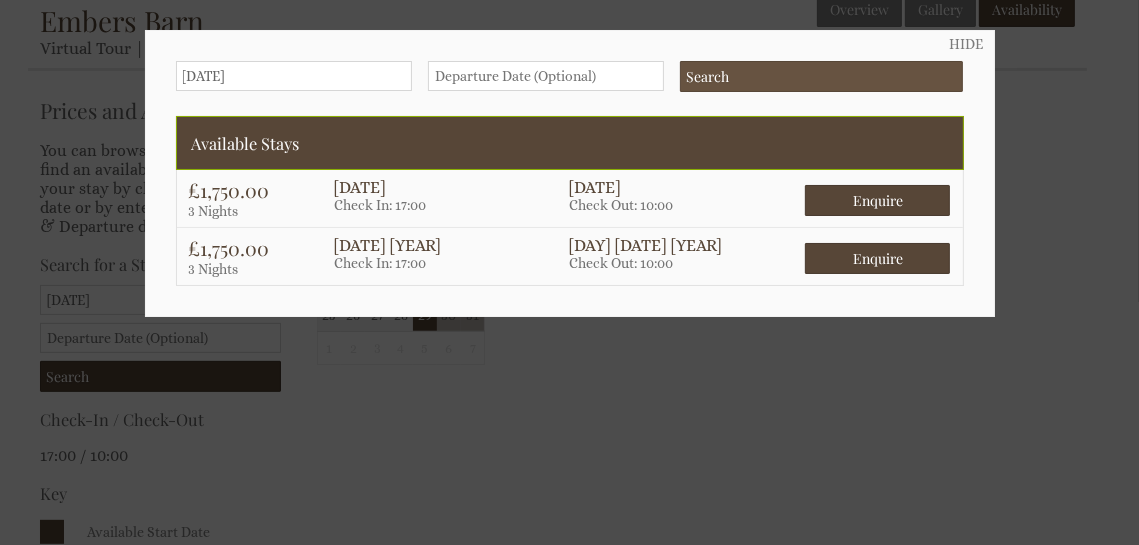 click on "Search" at bounding box center [822, 76] 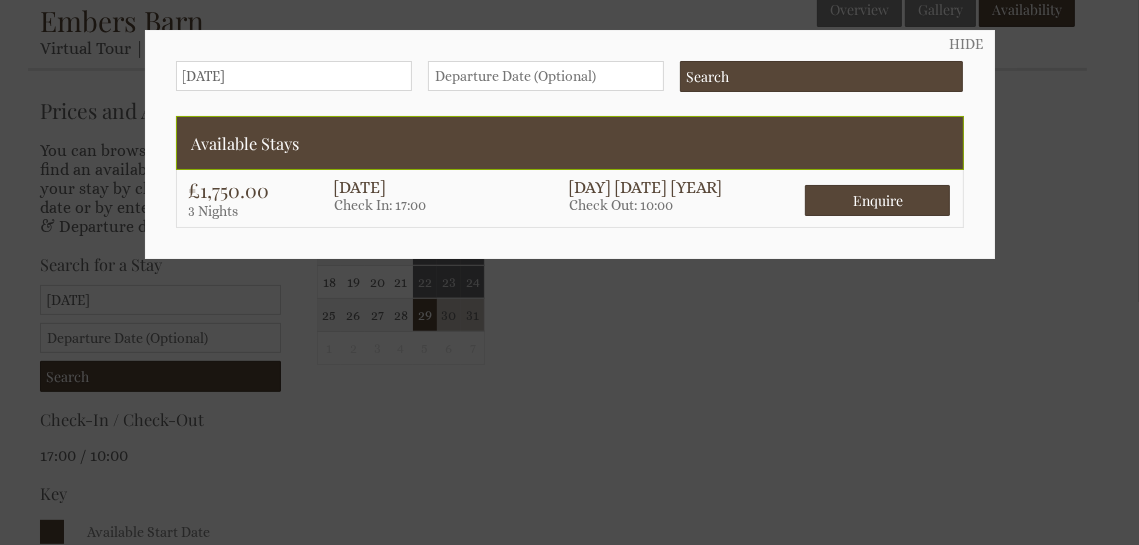 click at bounding box center [569, 272] 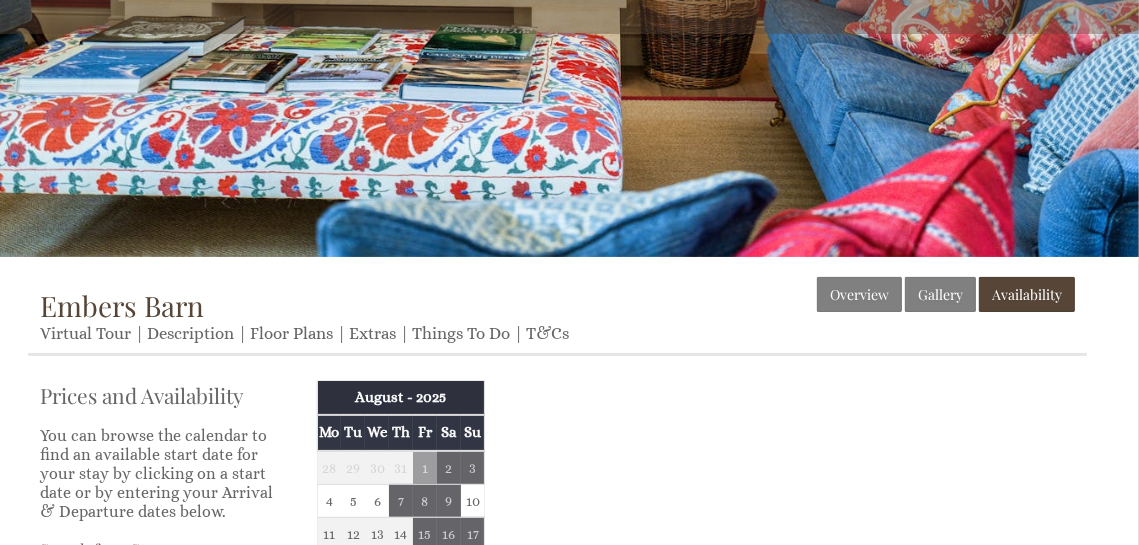 scroll, scrollTop: 0, scrollLeft: 0, axis: both 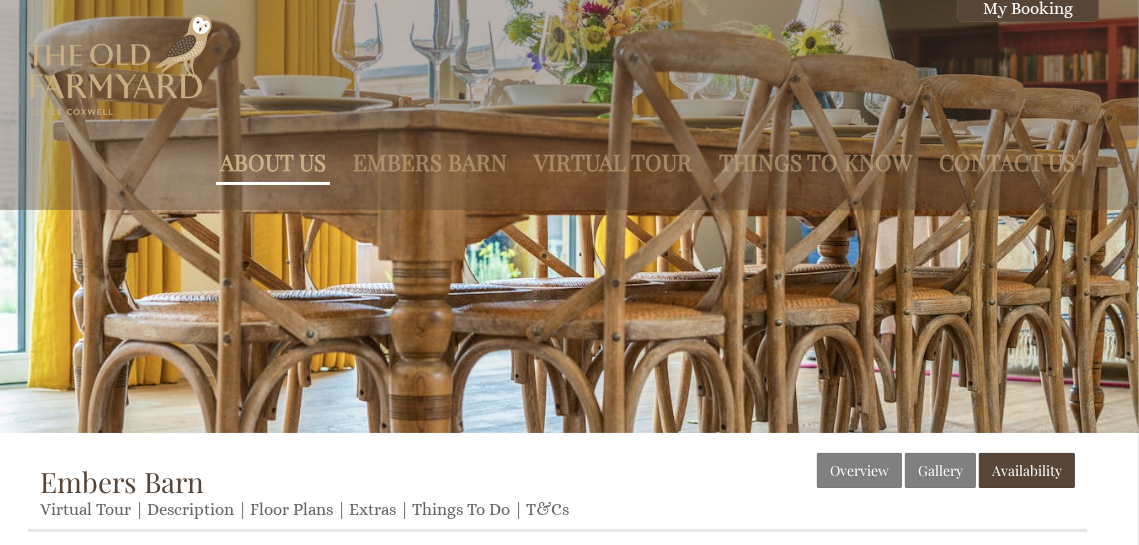 click on "About Us" at bounding box center [273, 162] 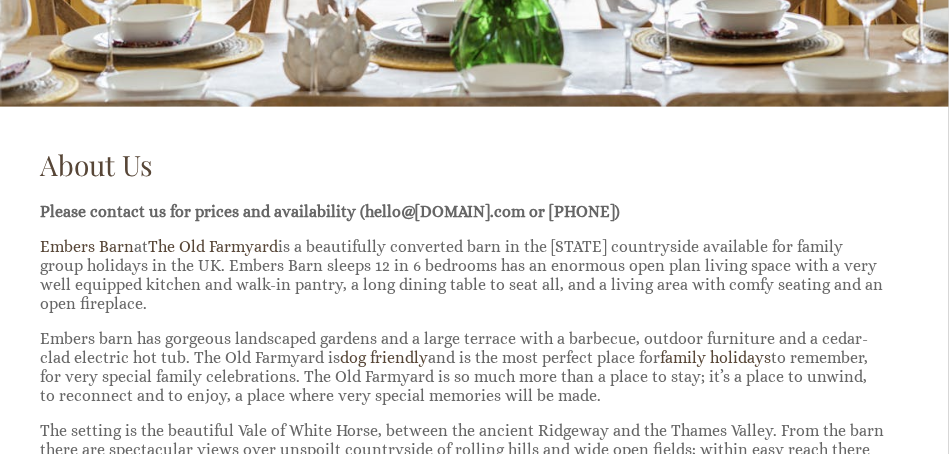 scroll, scrollTop: 0, scrollLeft: 0, axis: both 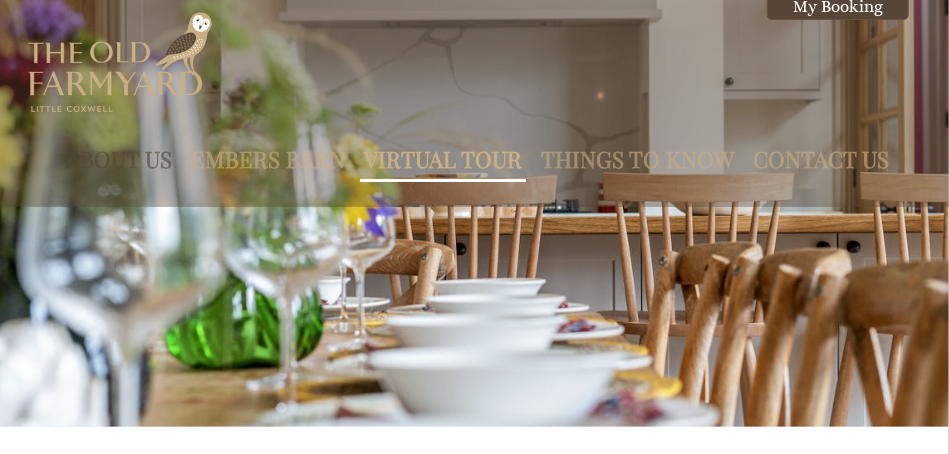 click on "Virtual Tour" at bounding box center [443, 159] 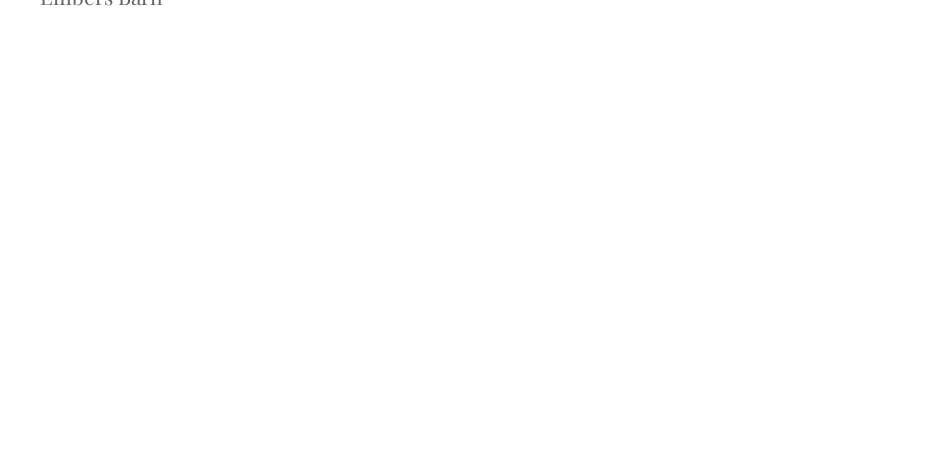 scroll, scrollTop: 567, scrollLeft: 0, axis: vertical 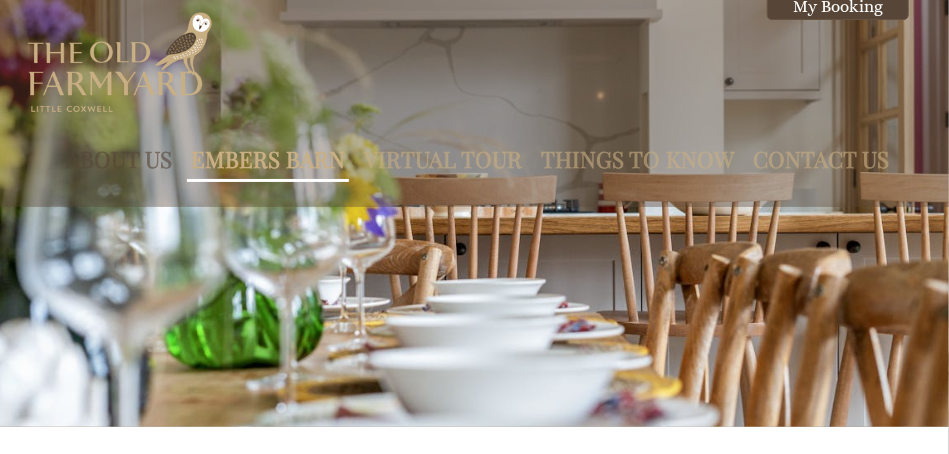 click on "Embers Barn" at bounding box center [268, 159] 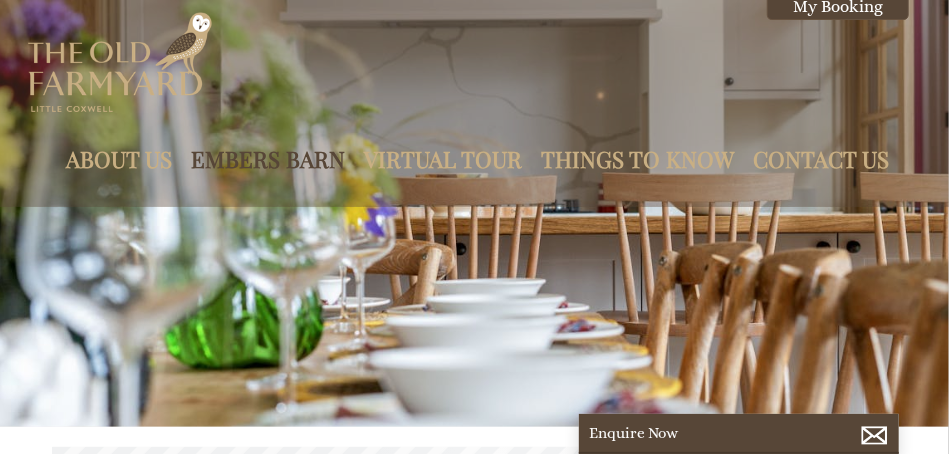 scroll, scrollTop: 0, scrollLeft: 18, axis: horizontal 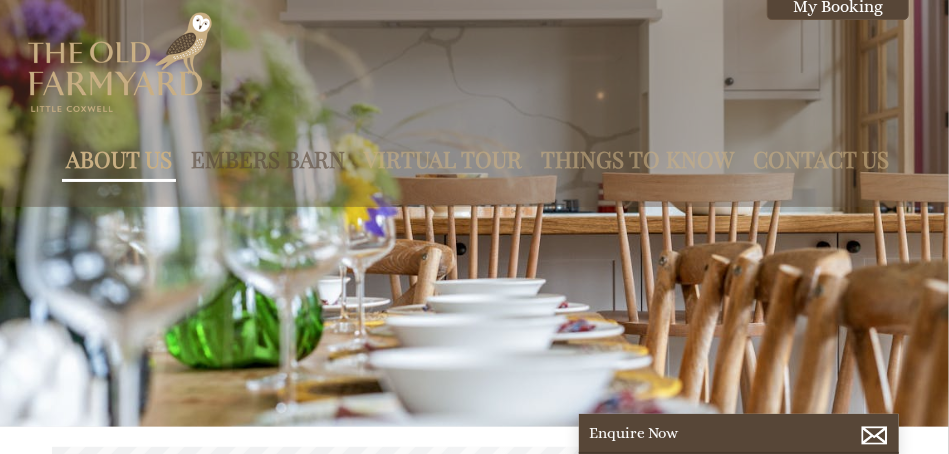 click on "About Us" at bounding box center (119, 159) 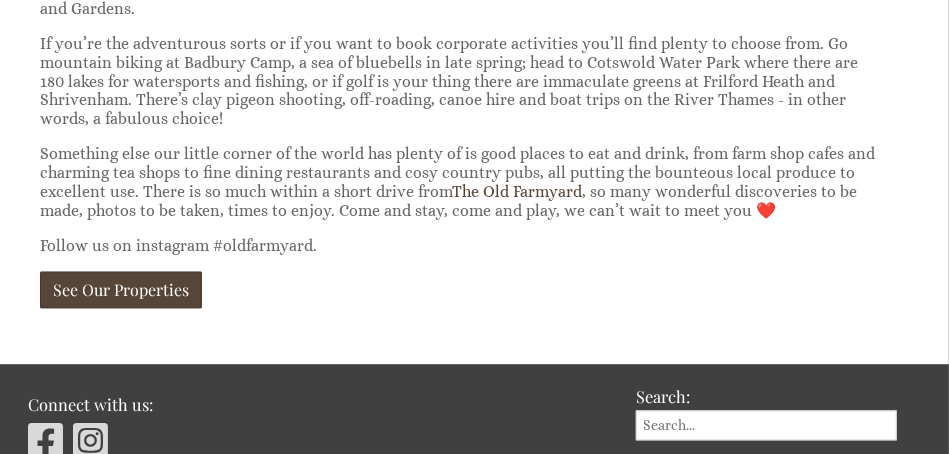 scroll, scrollTop: 1324, scrollLeft: 0, axis: vertical 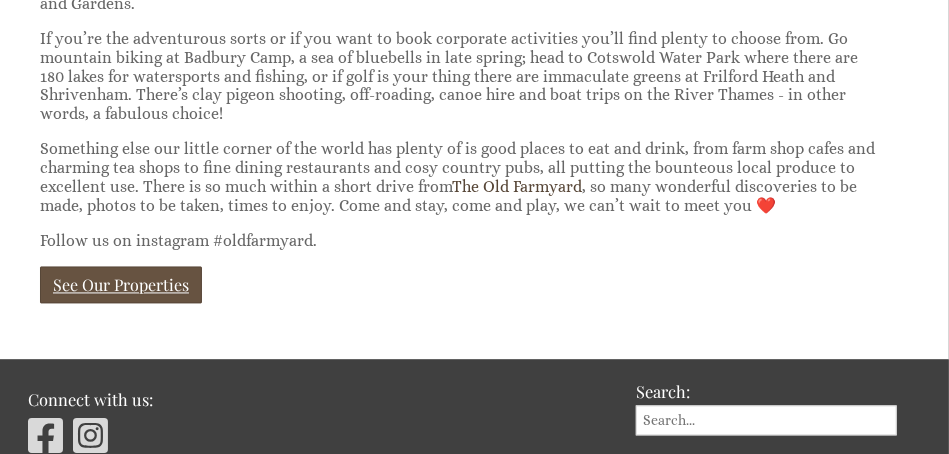 click on "See Our Properties" at bounding box center [121, 285] 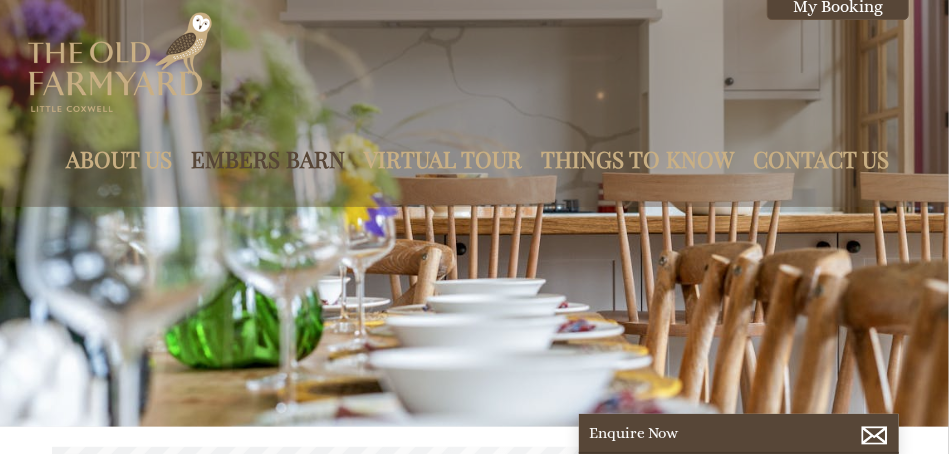 scroll, scrollTop: 0, scrollLeft: 18, axis: horizontal 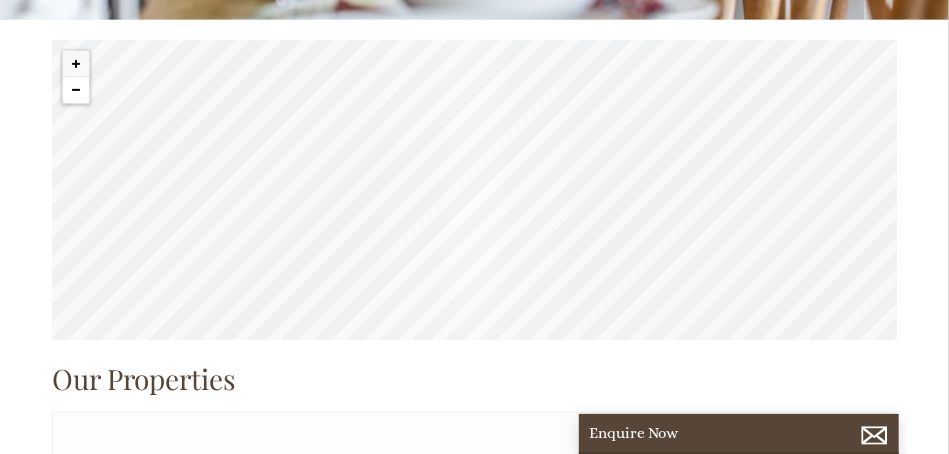 click at bounding box center (76, 90) 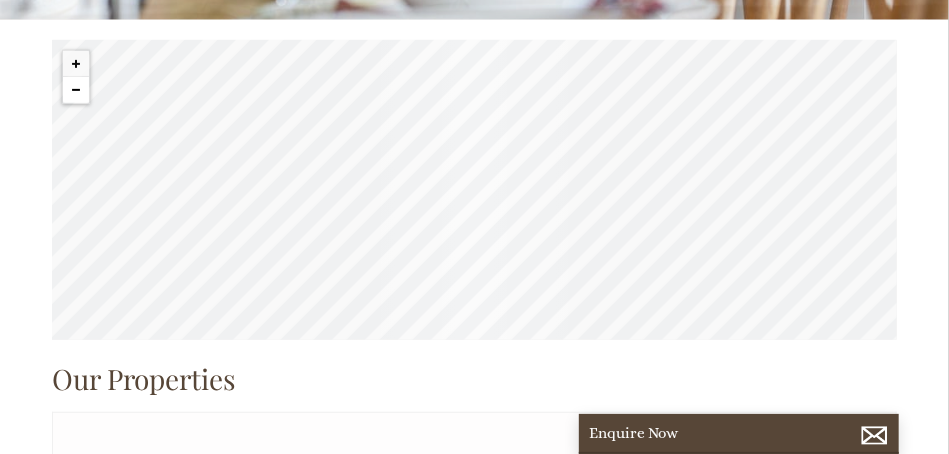 click at bounding box center [76, 90] 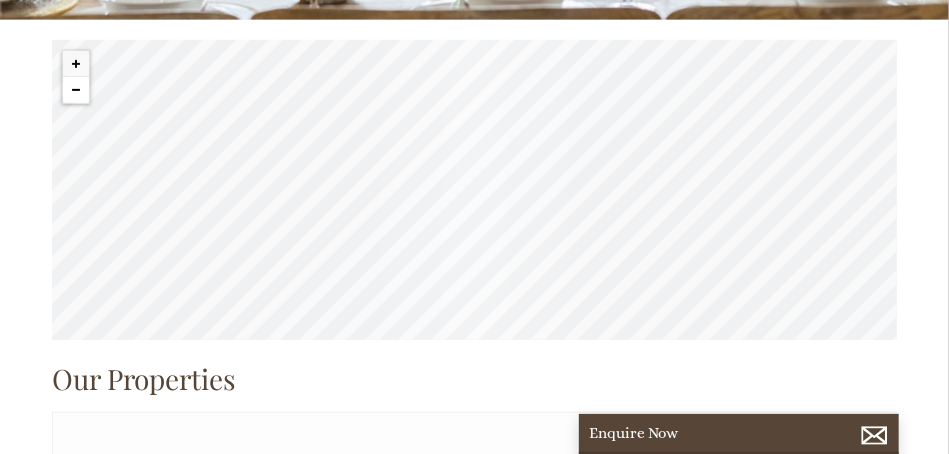 click at bounding box center [76, 90] 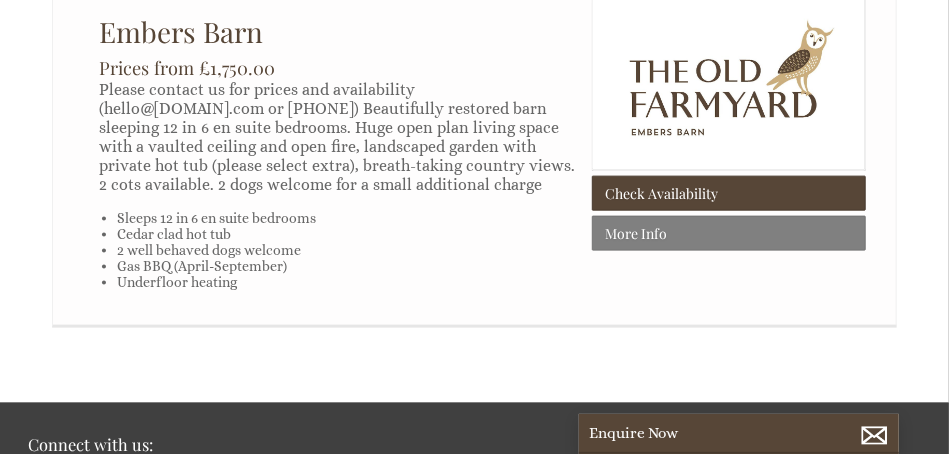 scroll, scrollTop: 883, scrollLeft: 0, axis: vertical 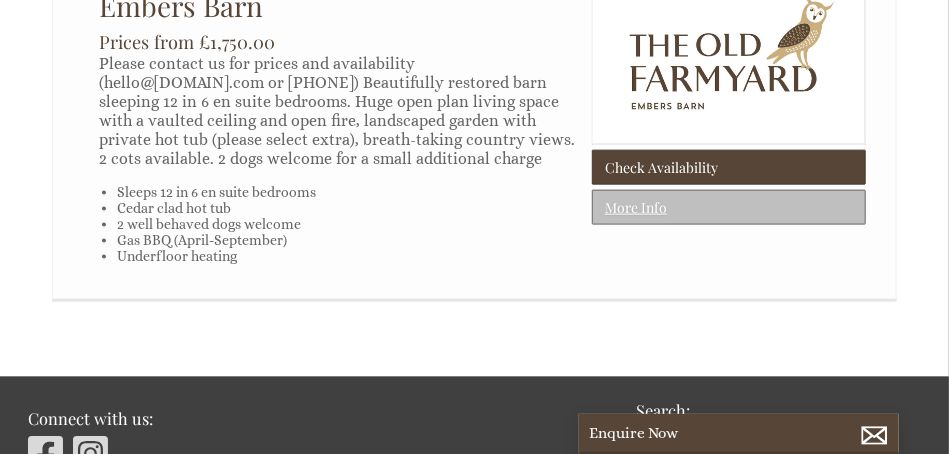 click on "More Info" at bounding box center [729, 207] 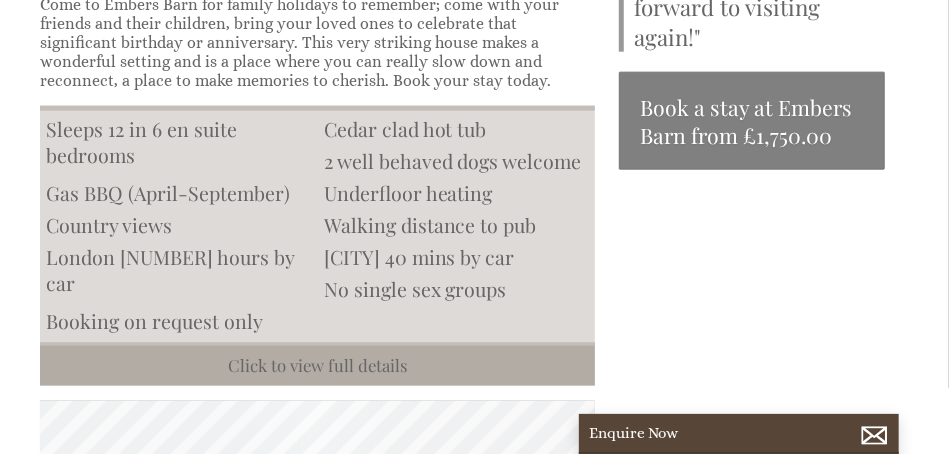 scroll, scrollTop: 0, scrollLeft: 0, axis: both 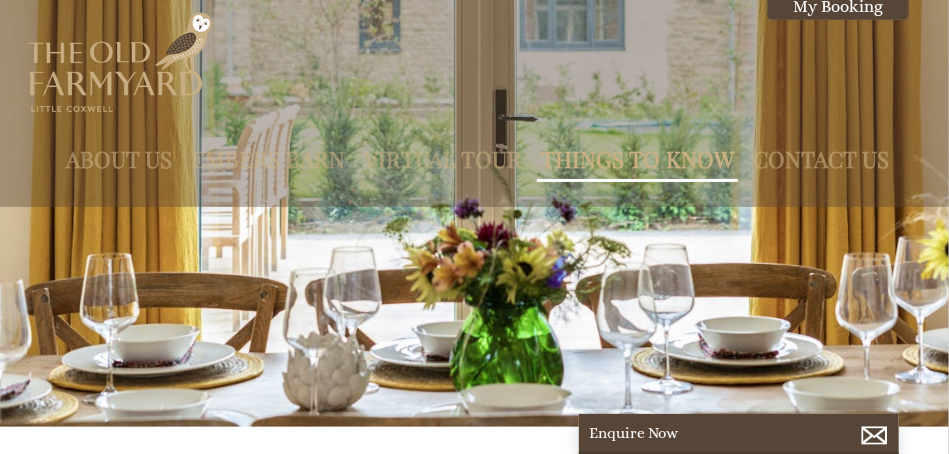 click on "Things to Know" at bounding box center [637, 159] 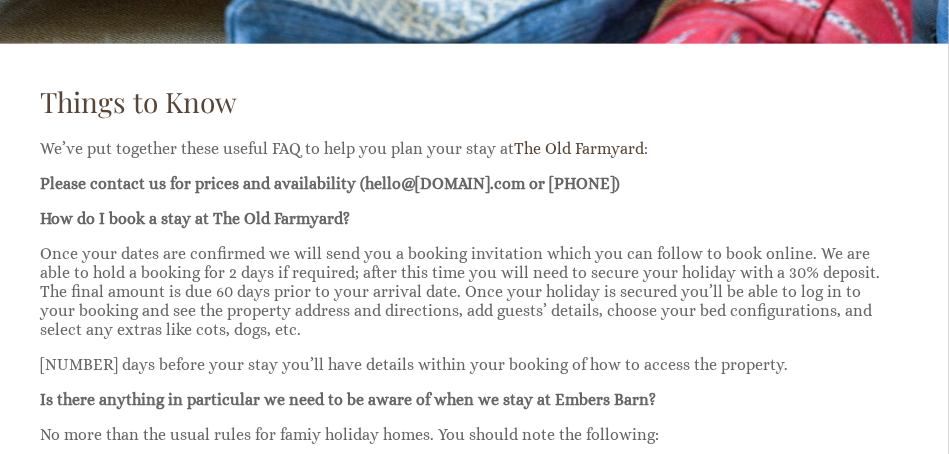 scroll, scrollTop: 1096, scrollLeft: 0, axis: vertical 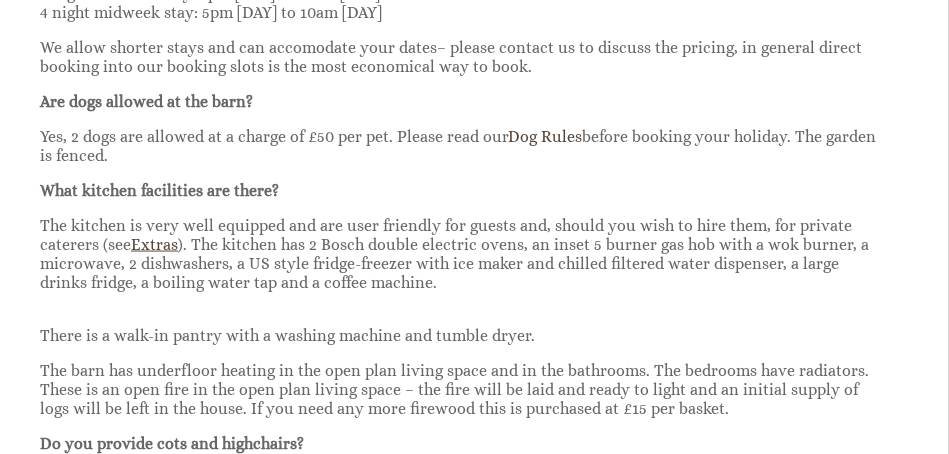 click on "Extras" at bounding box center (154, 244) 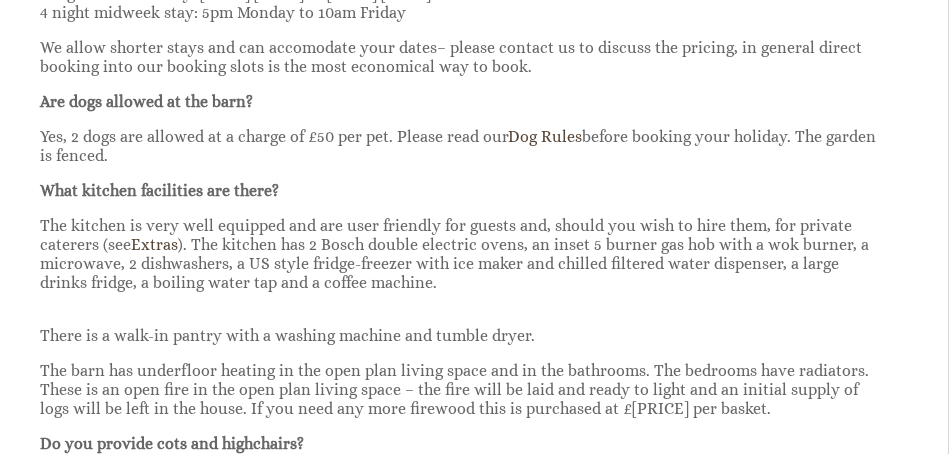 scroll, scrollTop: 480, scrollLeft: 0, axis: vertical 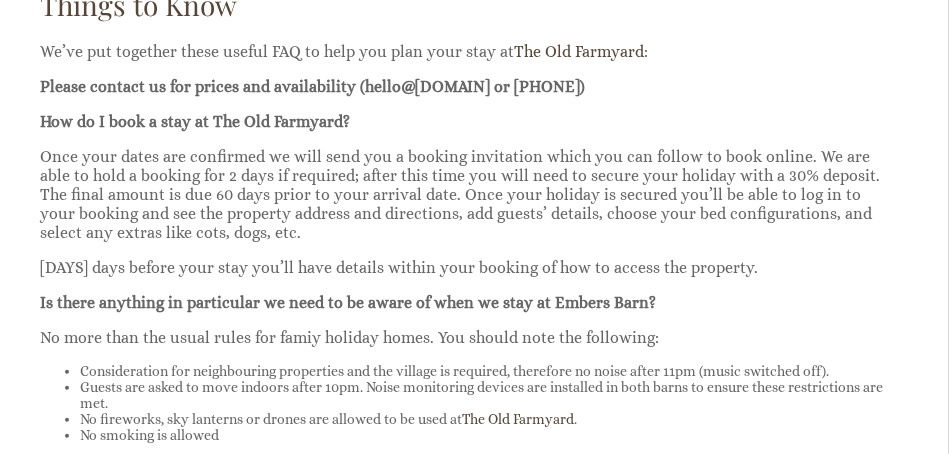 click on "Once your dates are confirmed we will send you a booking invitation which you can follow to book online. We are able to hold a booking for 2 days if required; after this time you will need to secure your holiday with a 30% deposit. The final amount is due 60 days prior to your arrival date. Once your holiday is secured you’ll be able to log in to your booking and see the property address and directions, add guests’ details, choose your bed configurations, and select any extras like cots, dogs, etc." at bounding box center (462, 194) 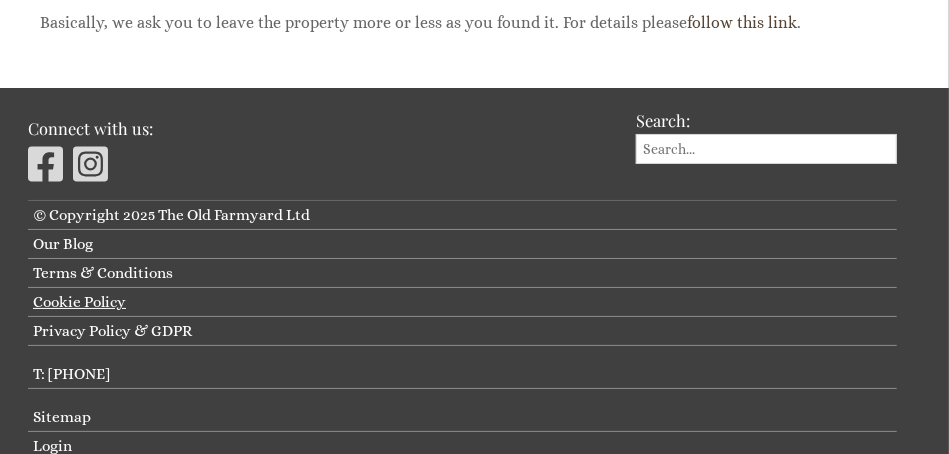 scroll, scrollTop: 2639, scrollLeft: 0, axis: vertical 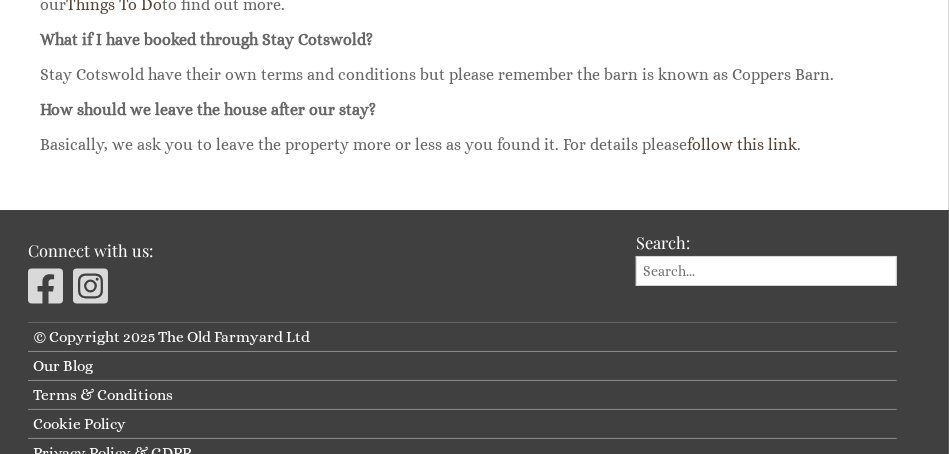 click at bounding box center (766, 271) 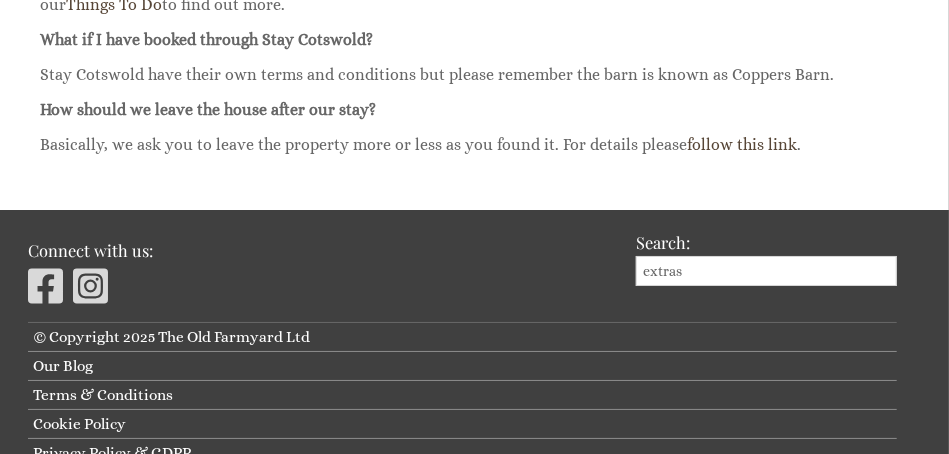 type on "extras" 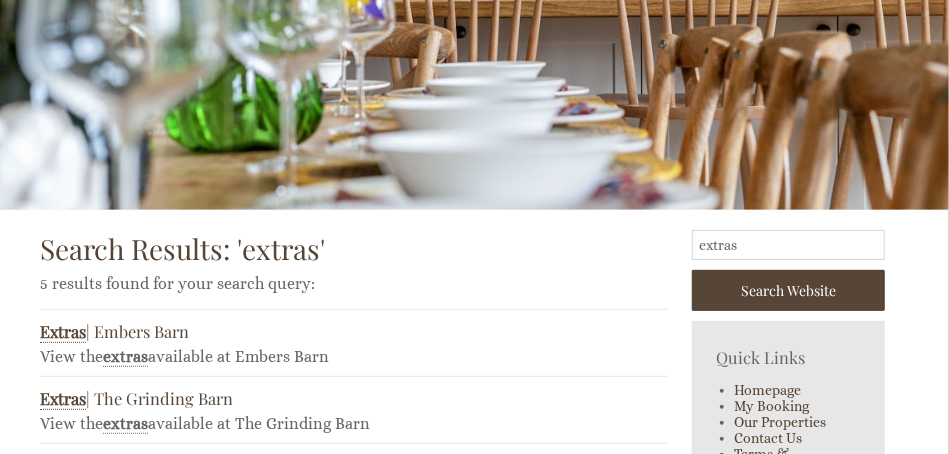 scroll, scrollTop: 354, scrollLeft: 0, axis: vertical 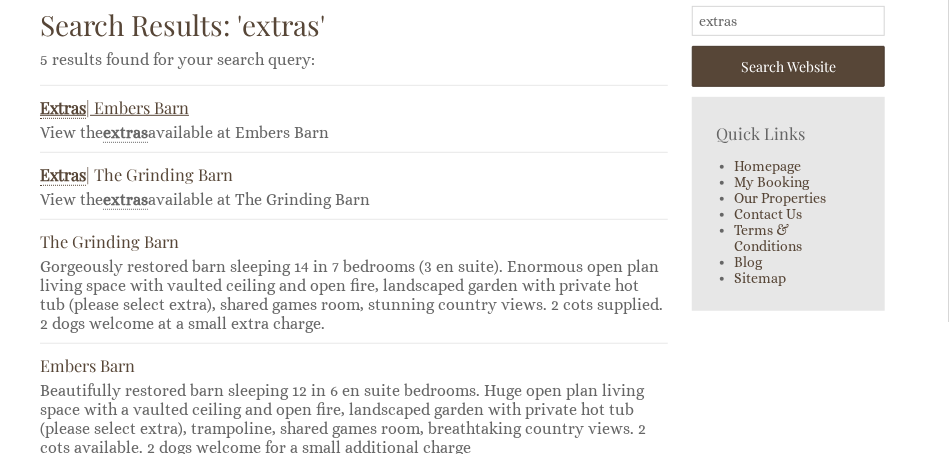 click on "Extras" at bounding box center [63, 107] 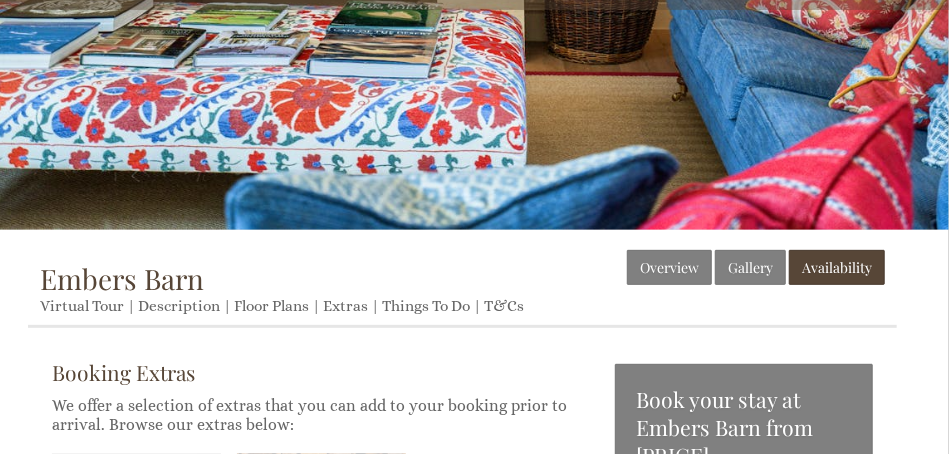 scroll, scrollTop: 0, scrollLeft: 0, axis: both 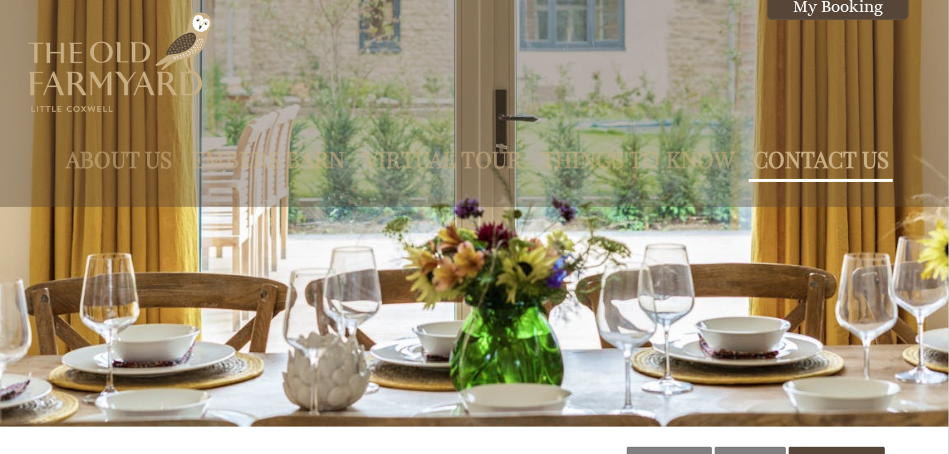 click on "Contact Us" at bounding box center (821, 159) 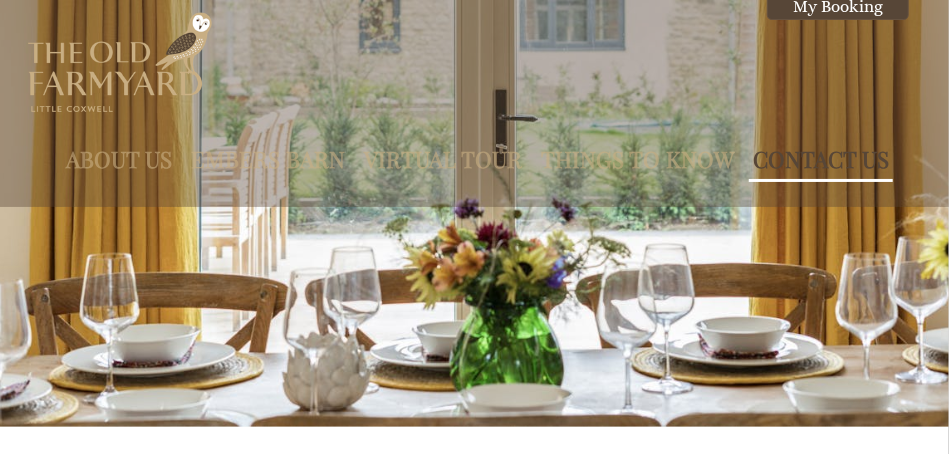 click on "Contact Us" at bounding box center [821, 159] 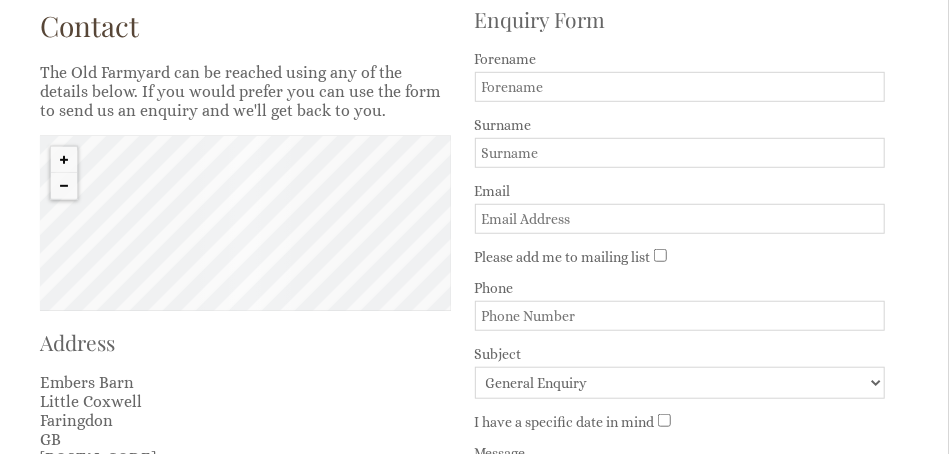 scroll, scrollTop: 386, scrollLeft: 0, axis: vertical 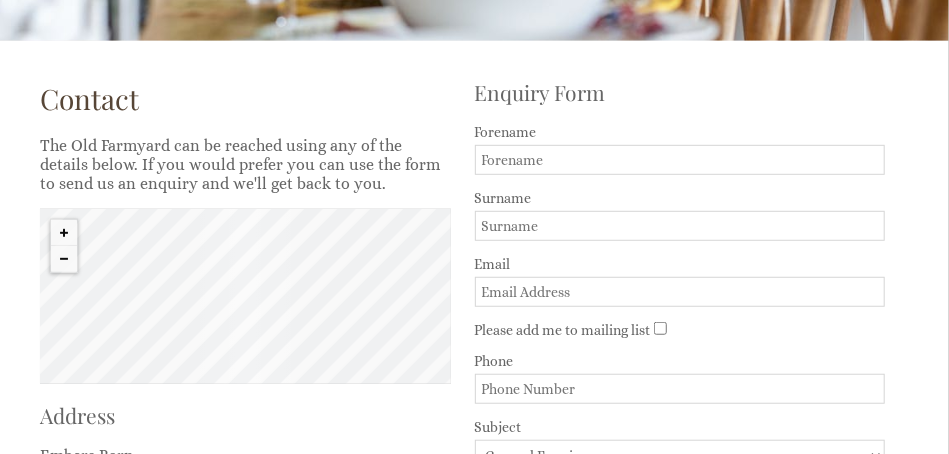 click on "Forename" at bounding box center [680, 160] 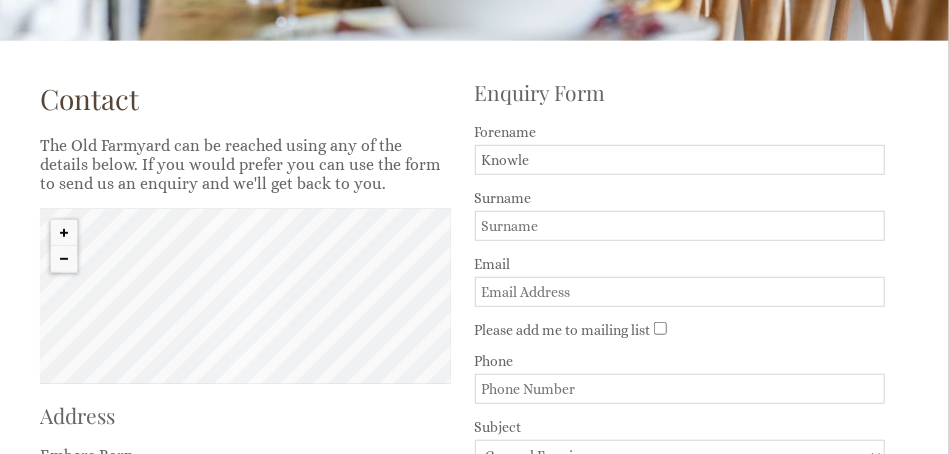 type on "[NAME]" 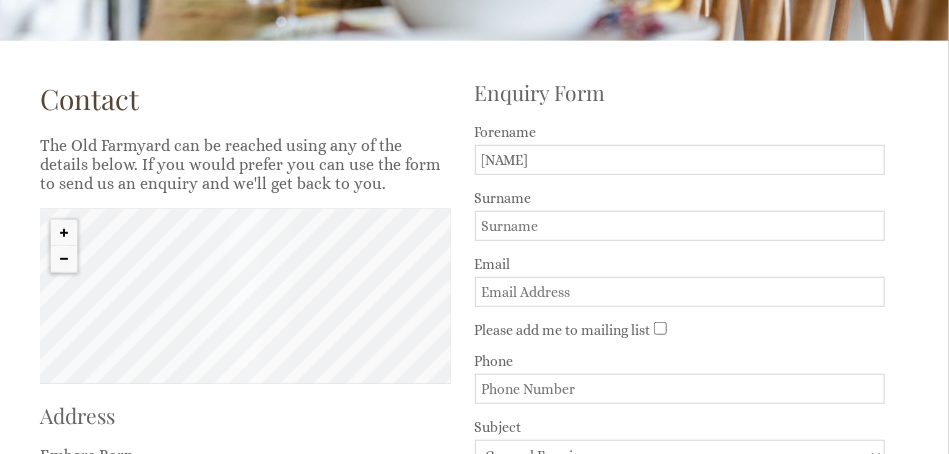 click on "[NAME]" at bounding box center (680, 160) 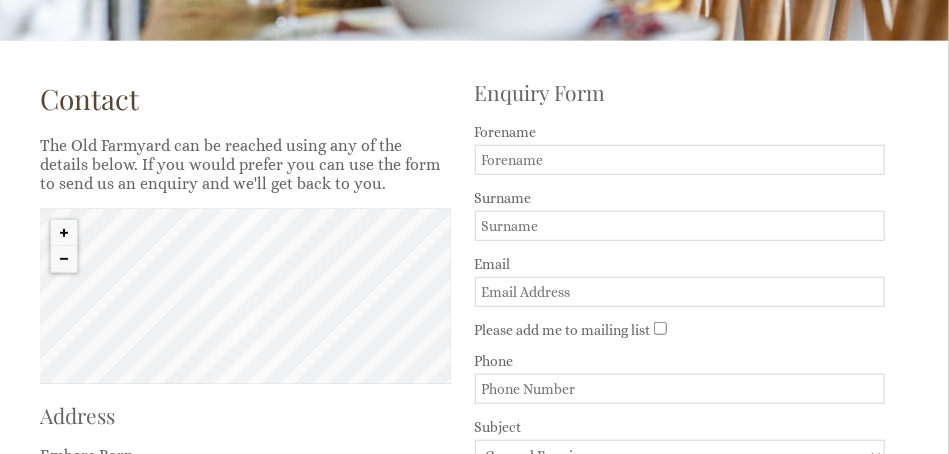 click on "Surname" at bounding box center [680, 226] 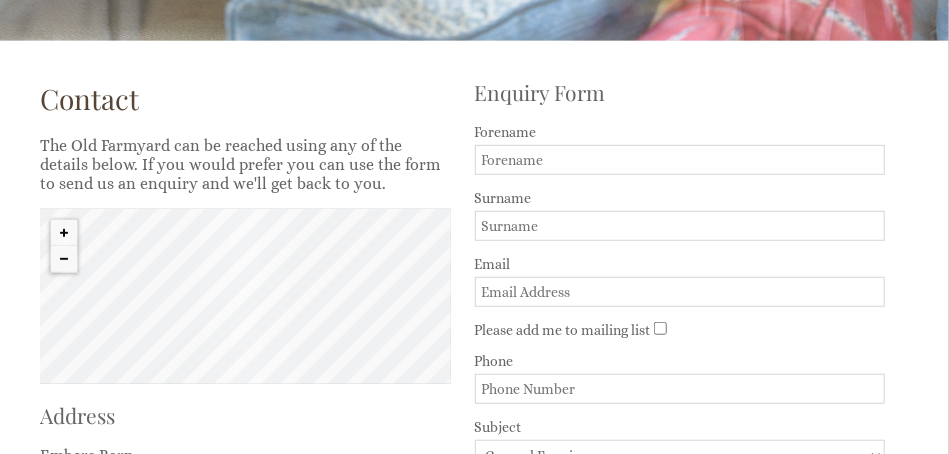 paste on "[NAME]" 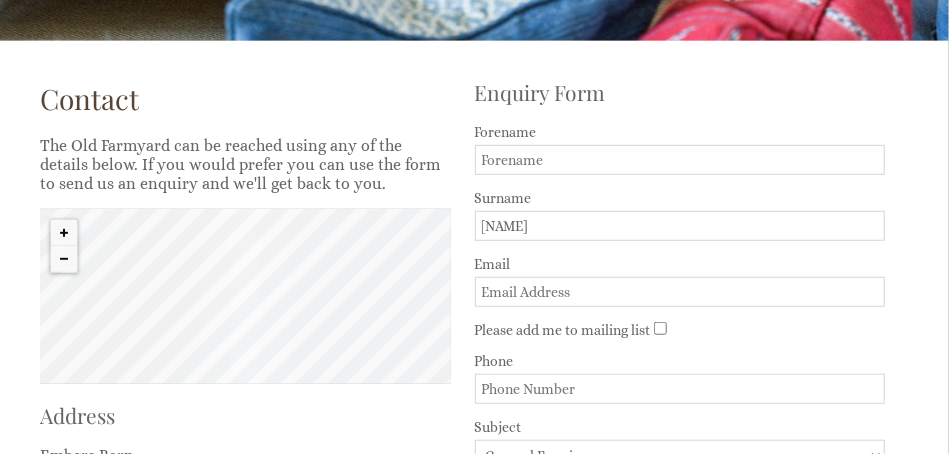 type on "[NAME]" 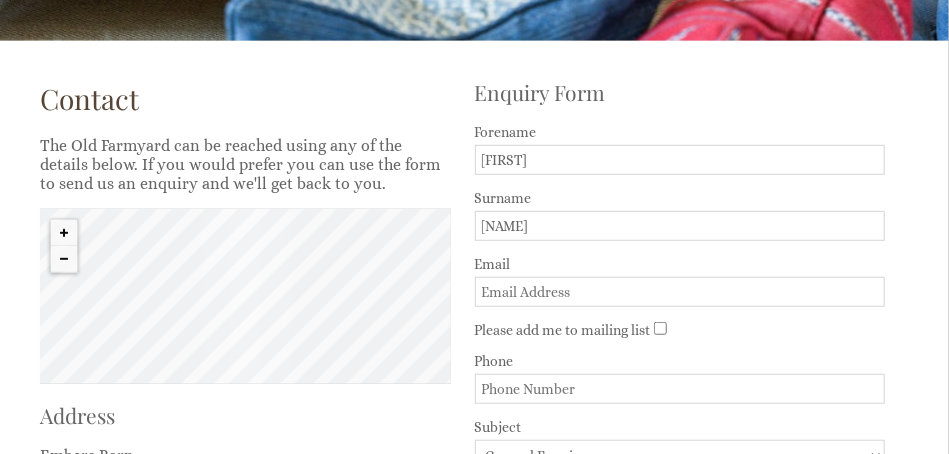 type on "[FIRST]" 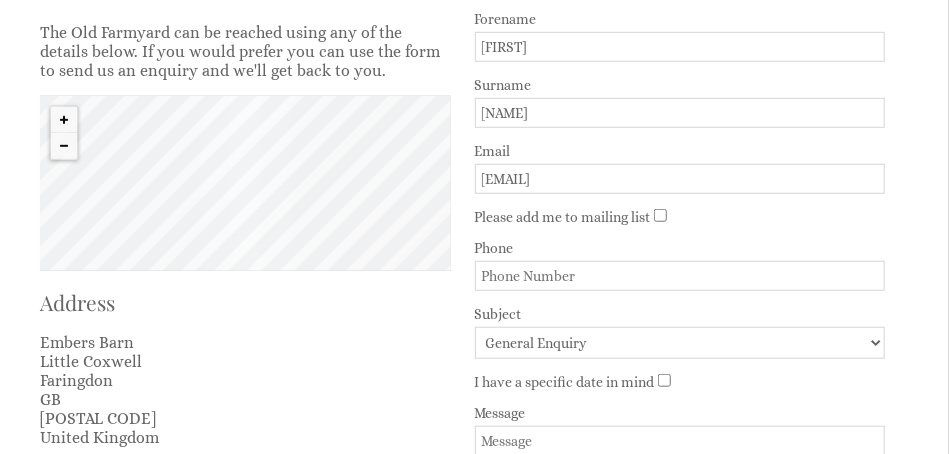 scroll, scrollTop: 530, scrollLeft: 0, axis: vertical 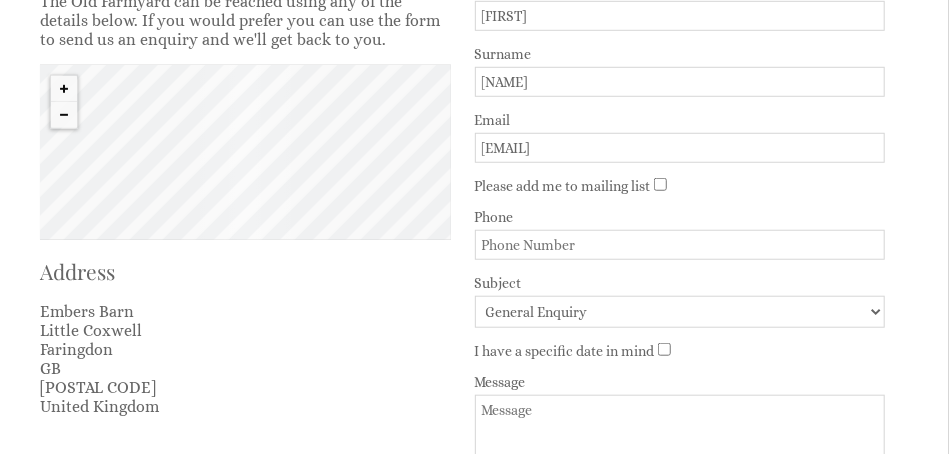 type on "[EMAIL]" 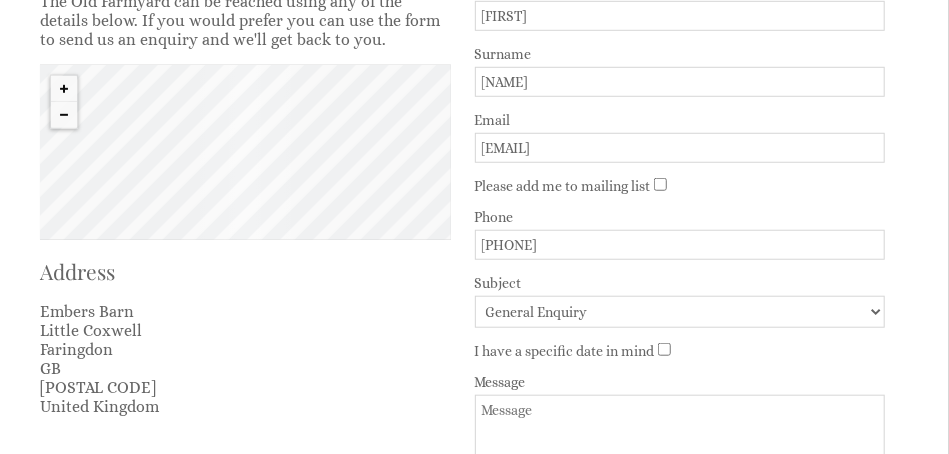 type on "[PHONE]" 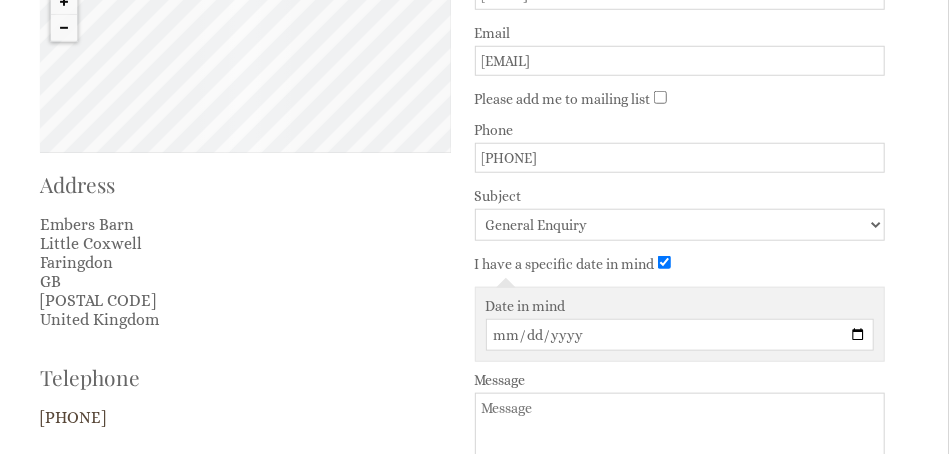 scroll, scrollTop: 625, scrollLeft: 0, axis: vertical 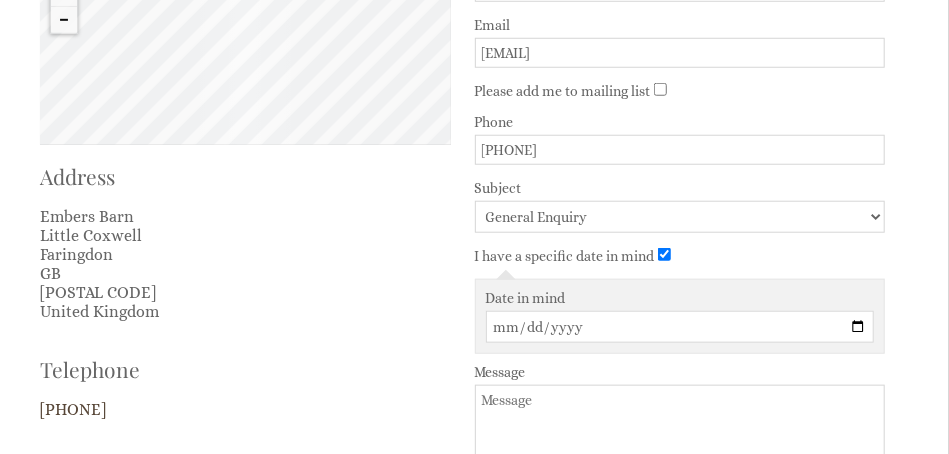 click on "Date in mind" at bounding box center [680, 327] 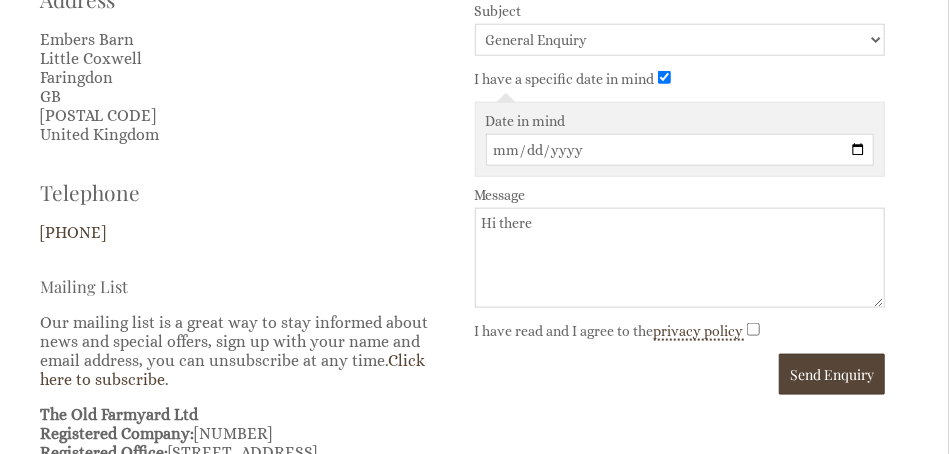 scroll, scrollTop: 817, scrollLeft: 0, axis: vertical 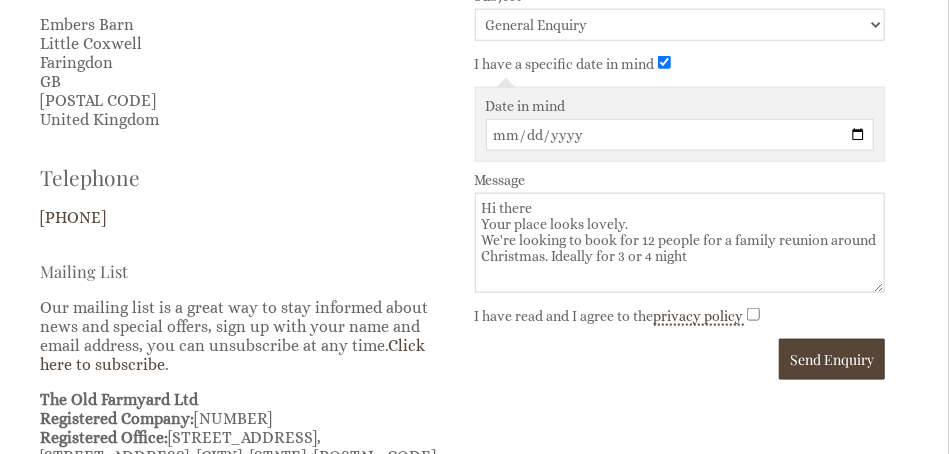 drag, startPoint x: 633, startPoint y: 258, endPoint x: 659, endPoint y: 260, distance: 26.076809 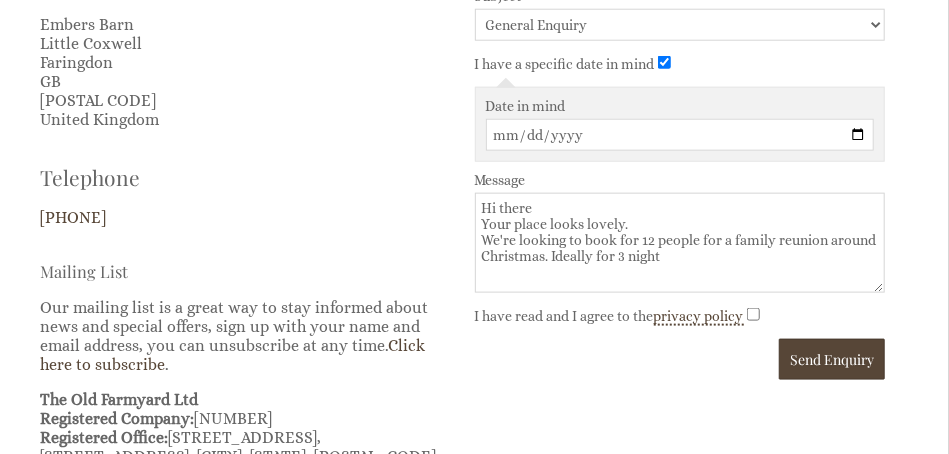 click on "Hi there
Your place looks lovely.
We're looking to book for 12 people for a family reunion around Christmas. Ideally for 3 night" at bounding box center (680, 243) 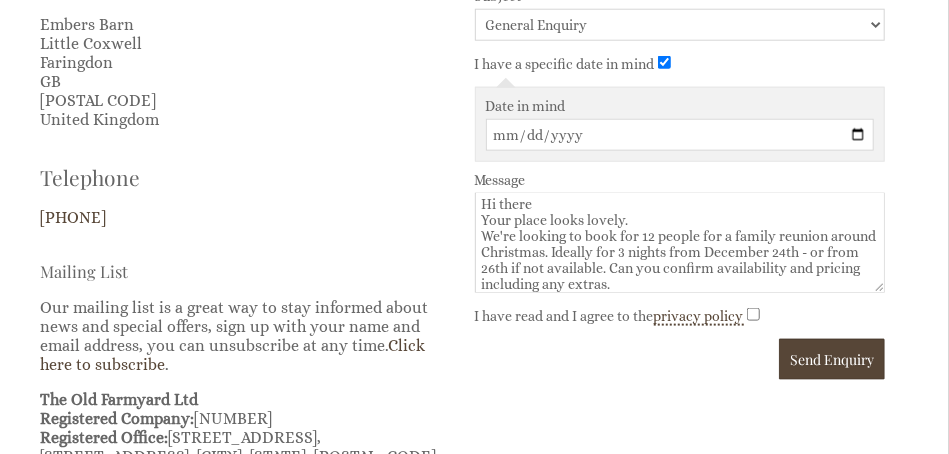 scroll, scrollTop: 20, scrollLeft: 0, axis: vertical 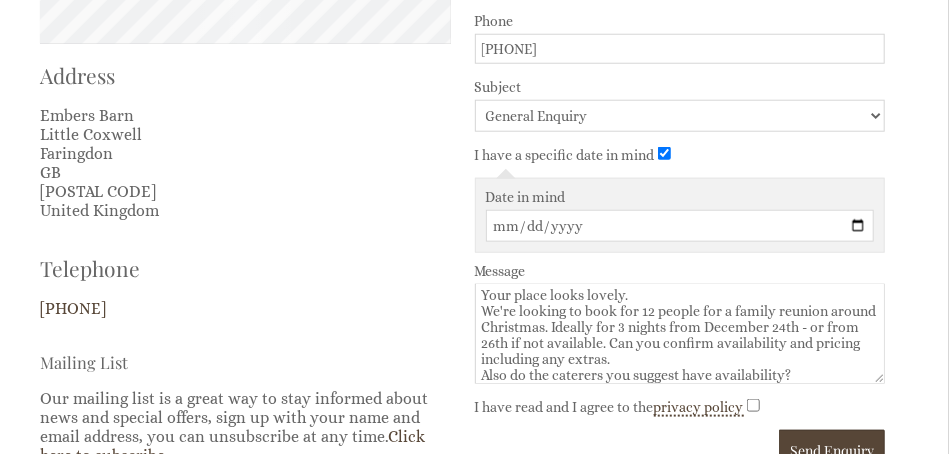 click on "[NAME]
[CITY]
[CITY], [STATE]
[POSTAL_CODE]
[COUNTRY]" at bounding box center (245, 163) 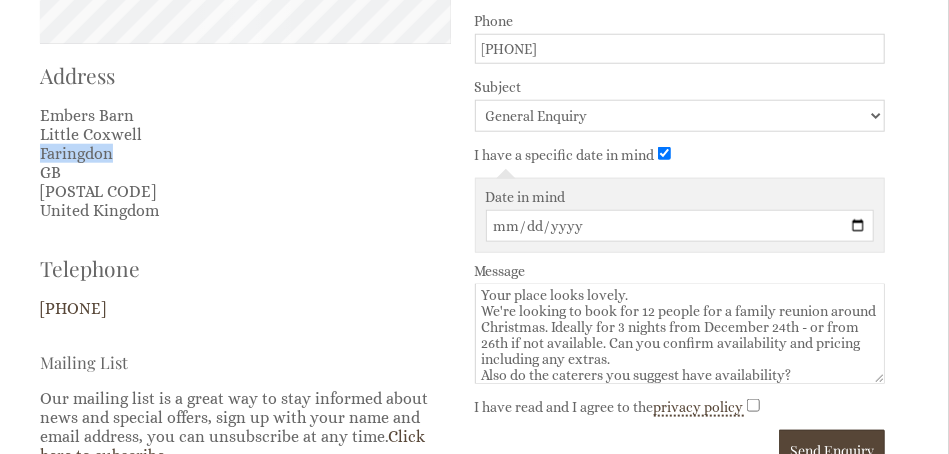 click on "[NAME]
[CITY]
[CITY], [STATE]
[POSTAL_CODE]
[COUNTRY]" at bounding box center [245, 163] 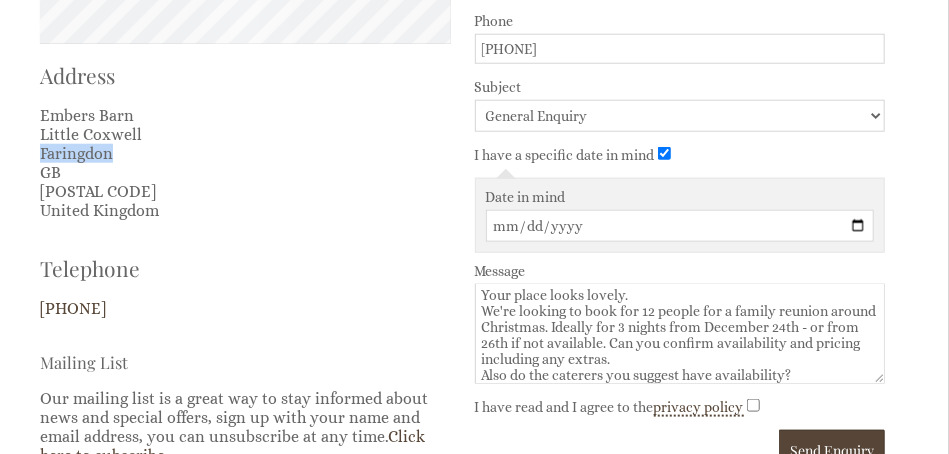 copy on "Faringdon" 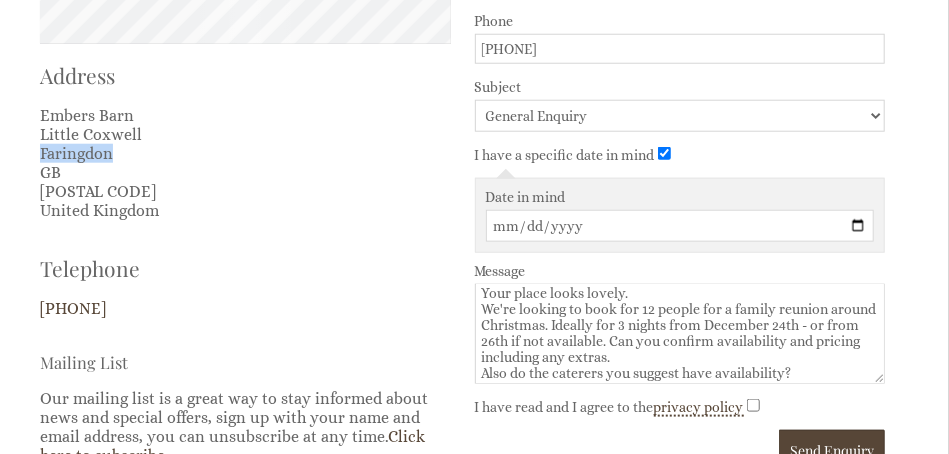 scroll, scrollTop: 26, scrollLeft: 0, axis: vertical 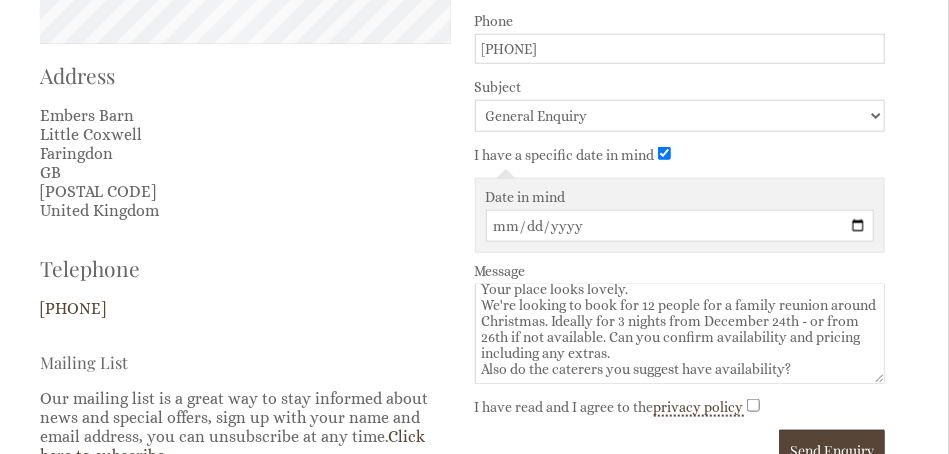 click on "Hi there
Your place looks lovely.
We're looking to book for 12 people for a family reunion around Christmas. Ideally for 3 nights from December 24th - or from 26th if not available. Can you confirm availability and pricing including any extras.
Also do the caterers you suggest have availability?" at bounding box center [680, 334] 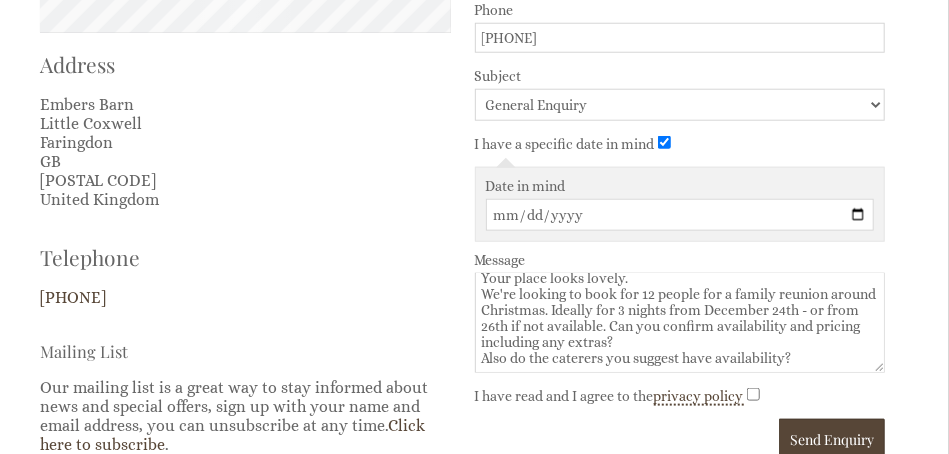scroll, scrollTop: 739, scrollLeft: 0, axis: vertical 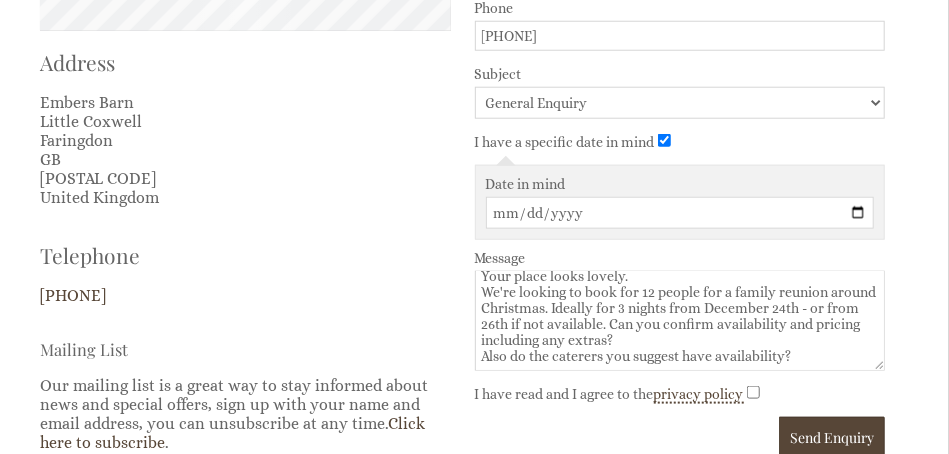 click on "Hi there
Your place looks lovely.
We're looking to book for 12 people for a family reunion around Christmas. Ideally for 3 nights from December 24th - or from 26th if not available. Can you confirm availability and pricing including any extras?
Also do the caterers you suggest have availability?" at bounding box center (680, 321) 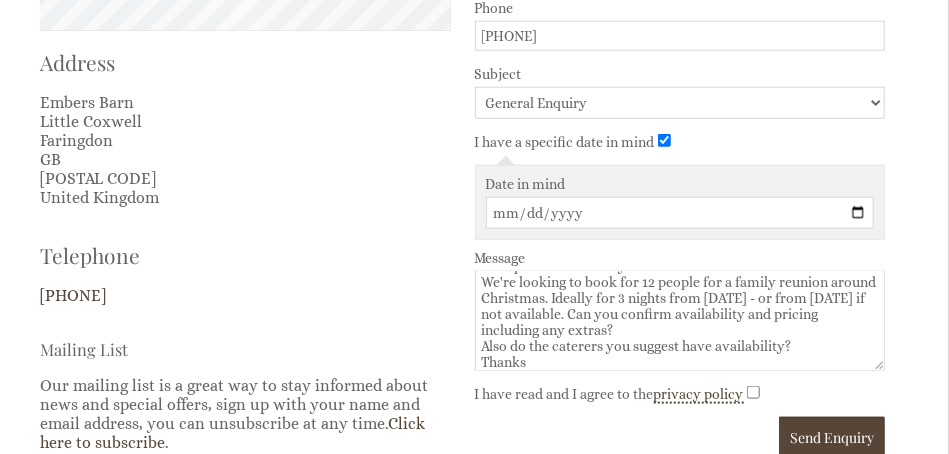 type on "Hi there
Your place looks lovely.
We're looking to book for 12 people for a family reunion around Christmas. Ideally for 3 nights from [DATE] - or from [DATE] if not available. Can you confirm availability and pricing including any extras?
Also do the caterers you suggest have availability?
Thanks" 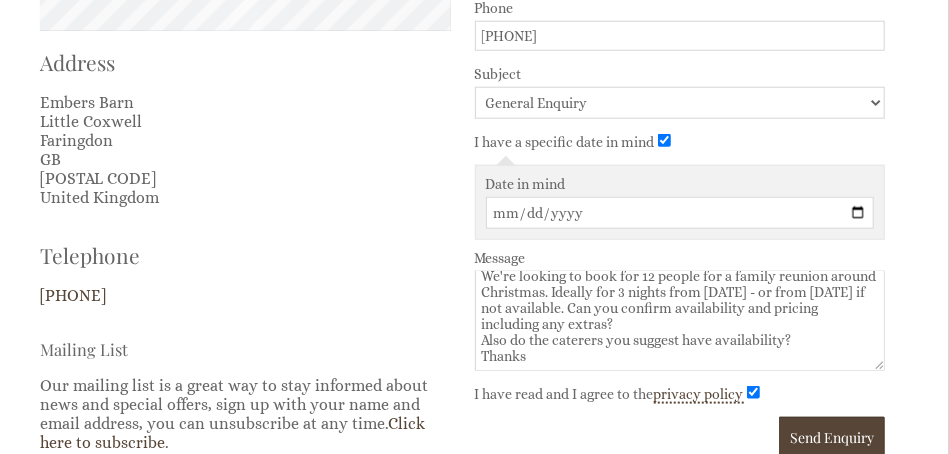 scroll, scrollTop: 0, scrollLeft: 0, axis: both 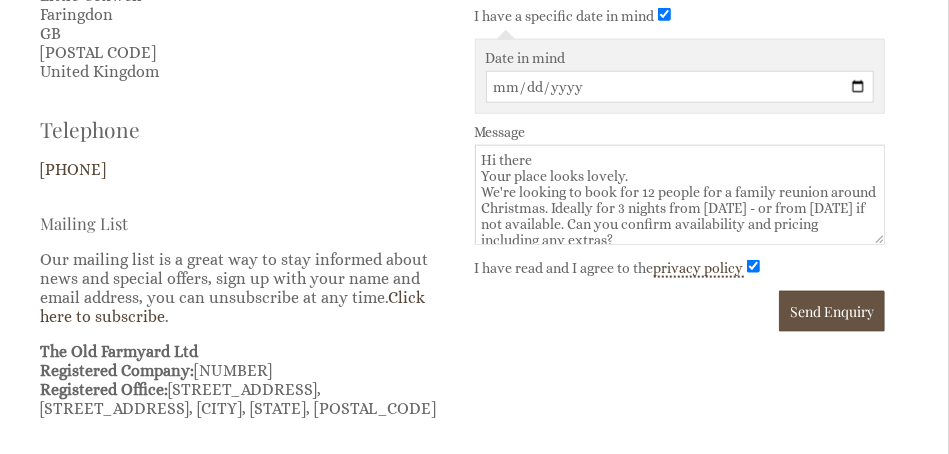 click on "Send Enquiry" at bounding box center (832, 311) 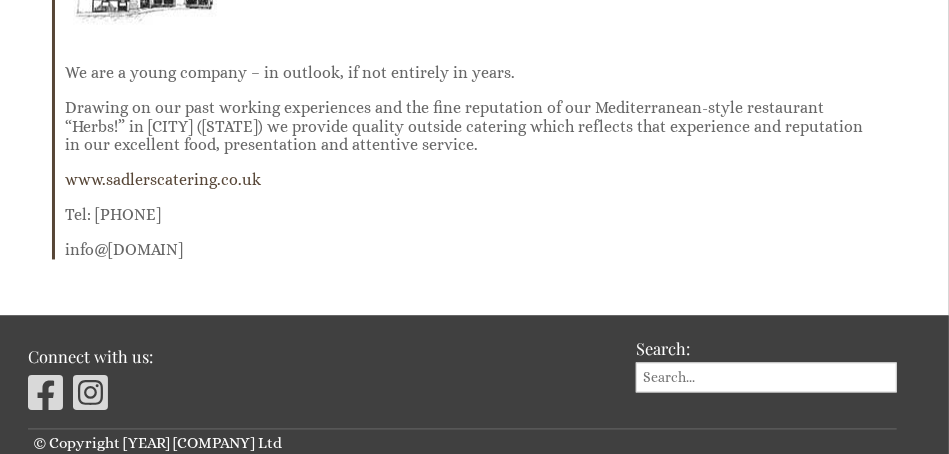 scroll, scrollTop: 1156, scrollLeft: 0, axis: vertical 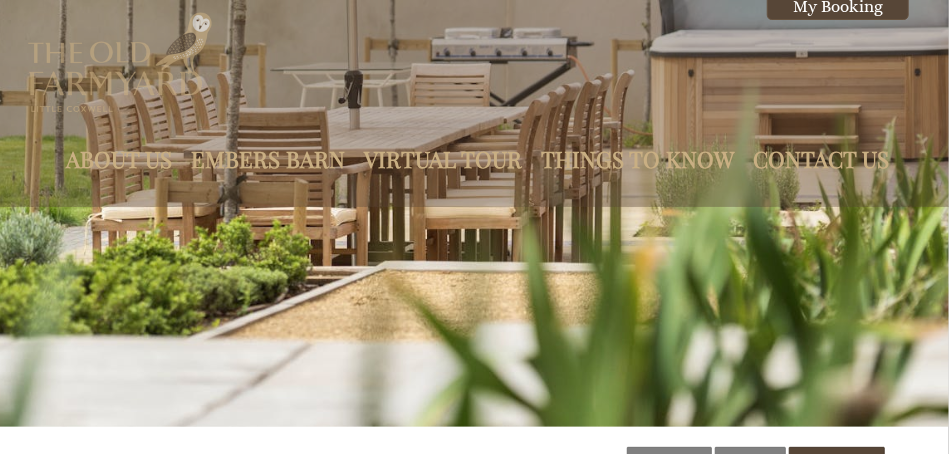 click at bounding box center (120, 62) 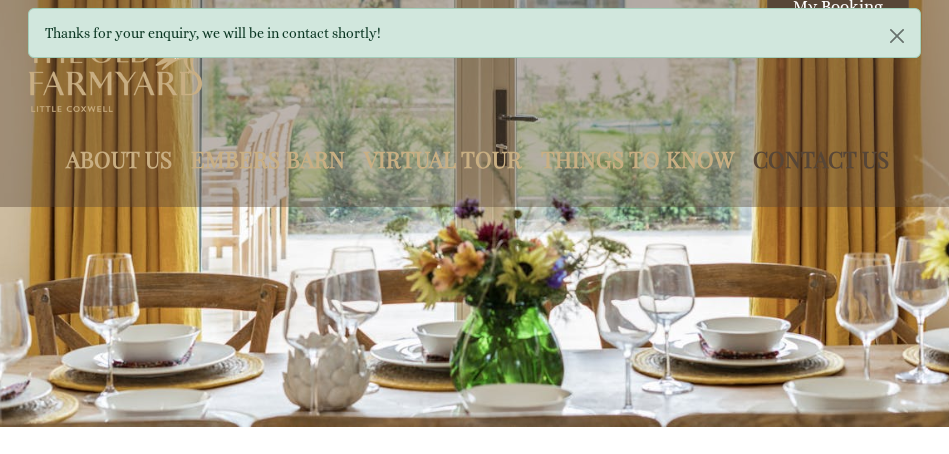 scroll, scrollTop: 0, scrollLeft: 0, axis: both 